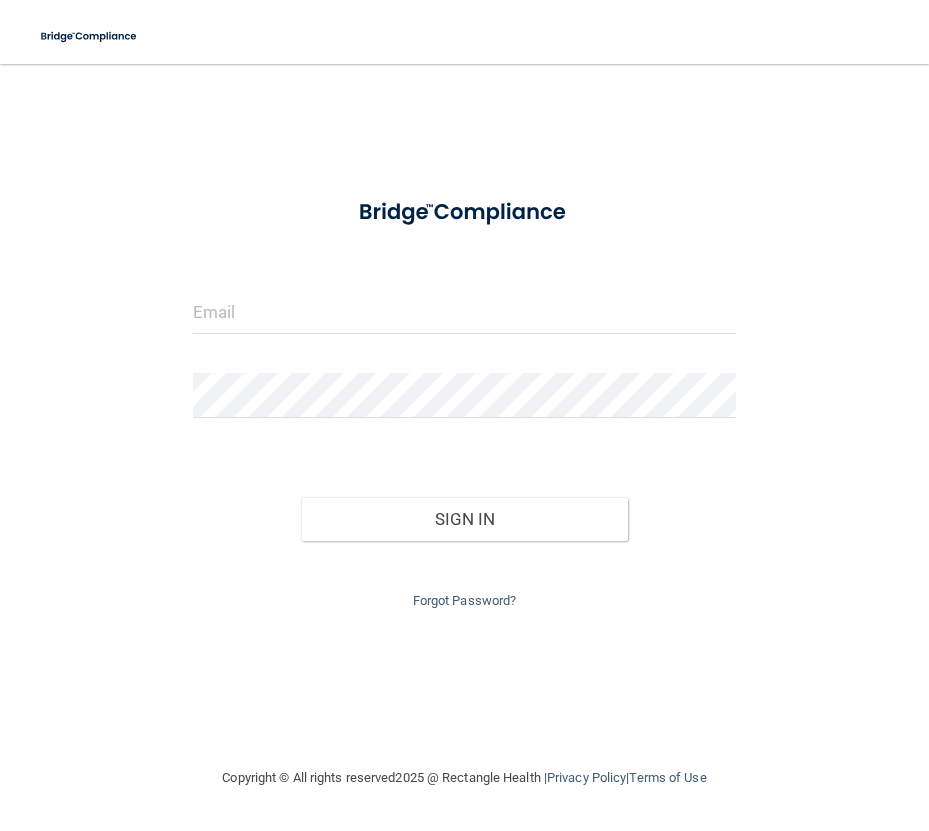 scroll, scrollTop: 0, scrollLeft: 0, axis: both 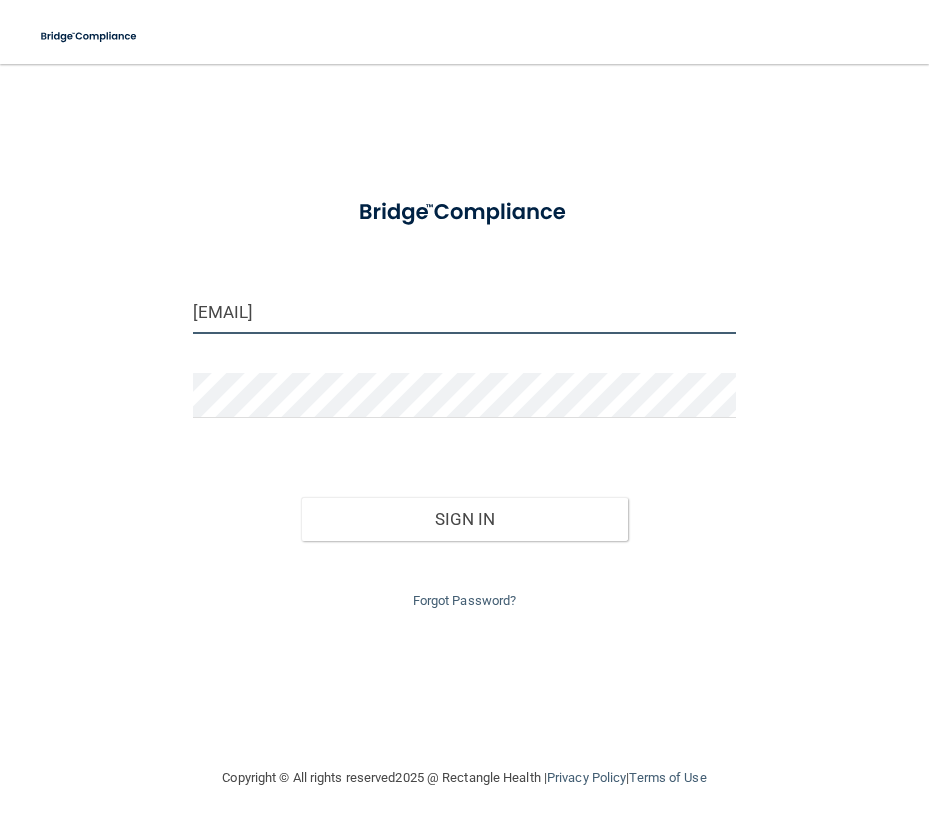 drag, startPoint x: 240, startPoint y: 316, endPoint x: 167, endPoint y: 314, distance: 73.02739 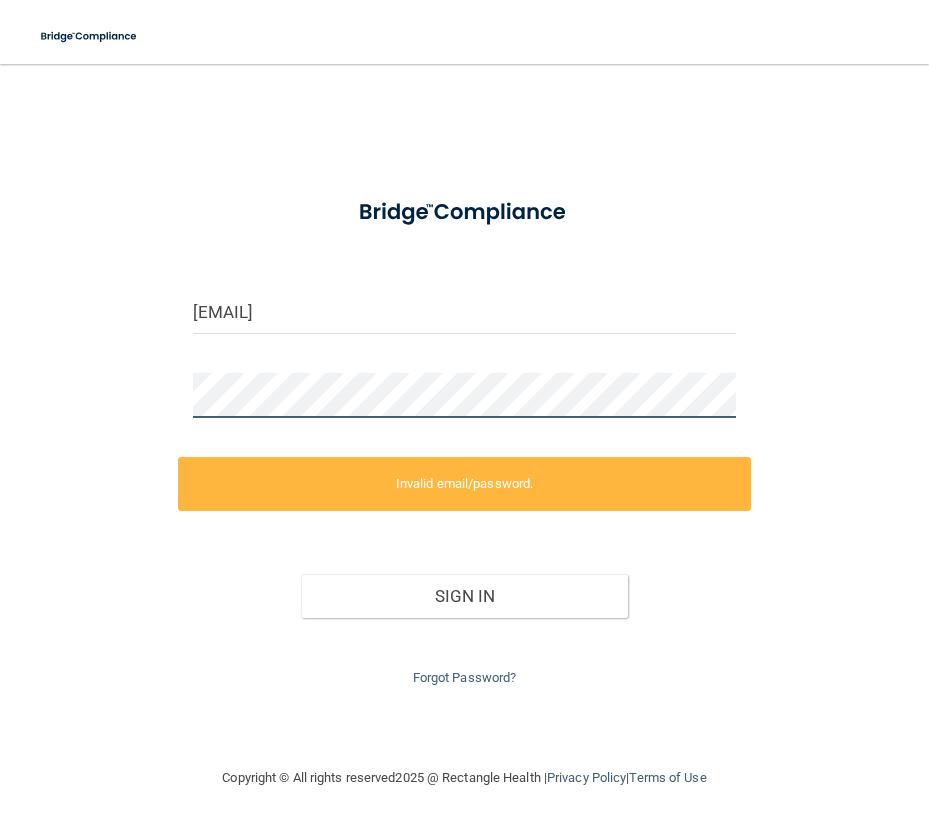 click on "AEDMONDSON@chestmedicine.us                                    Invalid email/password.     You don't have permission to access that page.       Sign In            Forgot Password?" at bounding box center [464, 415] 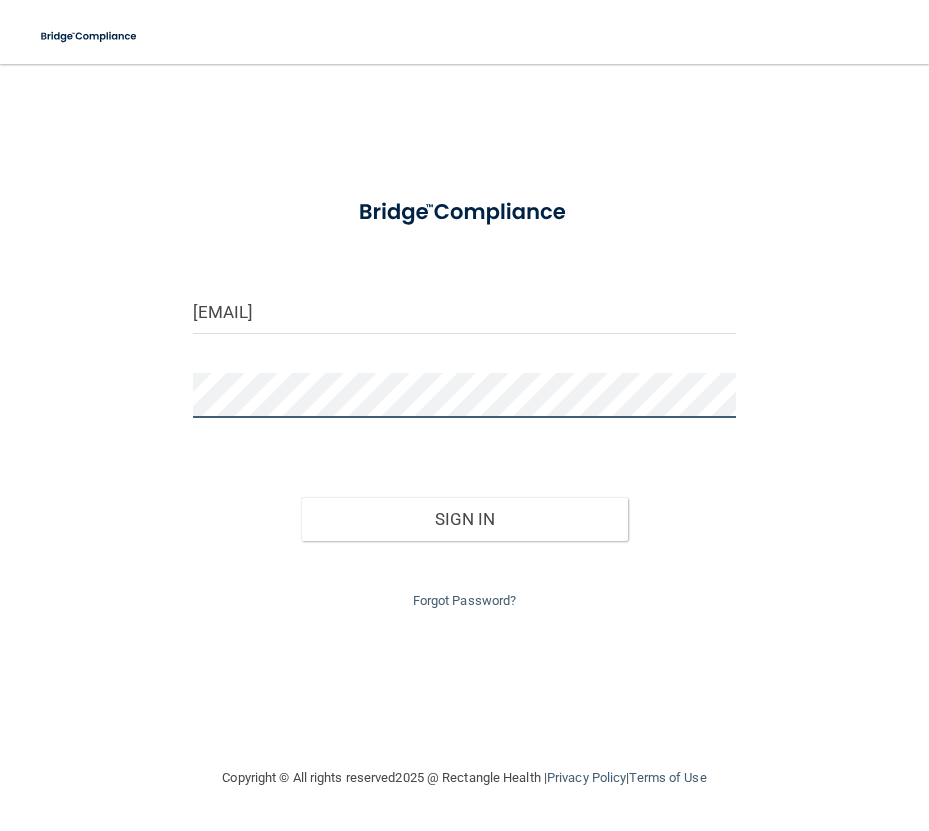 click on "Sign In" at bounding box center (464, 519) 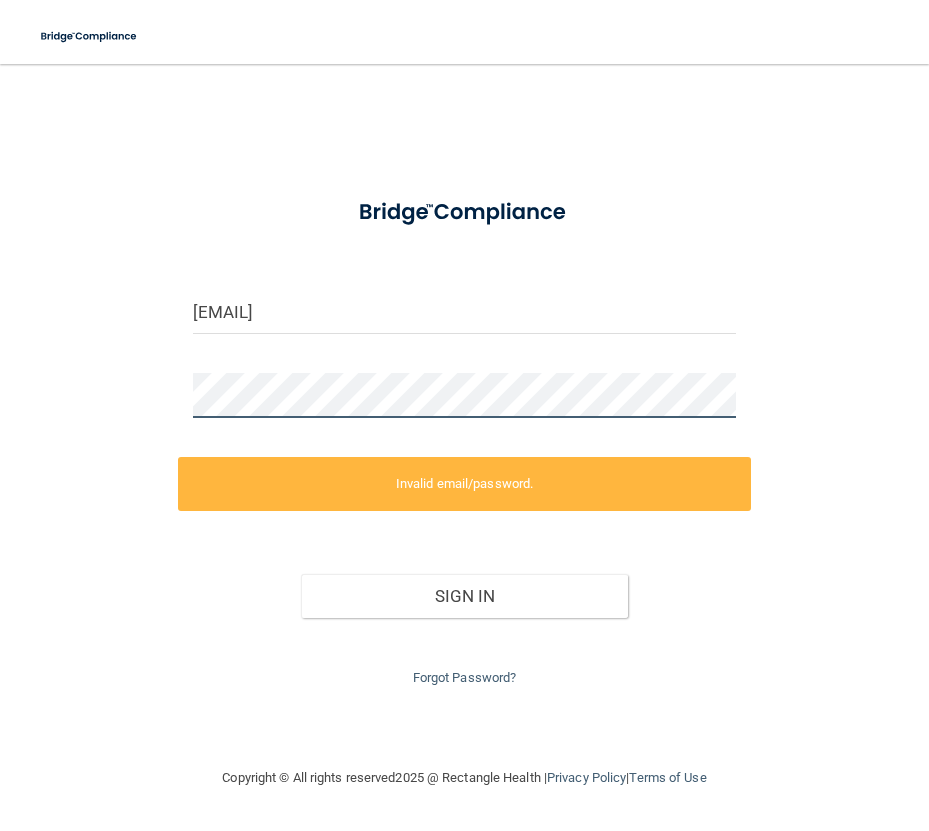 click on "Toggle navigation                                                                                                                                  Manage My Enterprise                  Manage My Location                                                                 AEDMONDSON@chestmedicine.us                                    Invalid email/password.     You don't have permission to access that page.       Sign In            Forgot Password?                          Copyright © All rights reserved  2025 @ Rectangle Health |  Privacy Policy  |  Terms of Use                                                Keyboard Shortcuts: ? Show / hide this help menu ×" at bounding box center (464, 415) 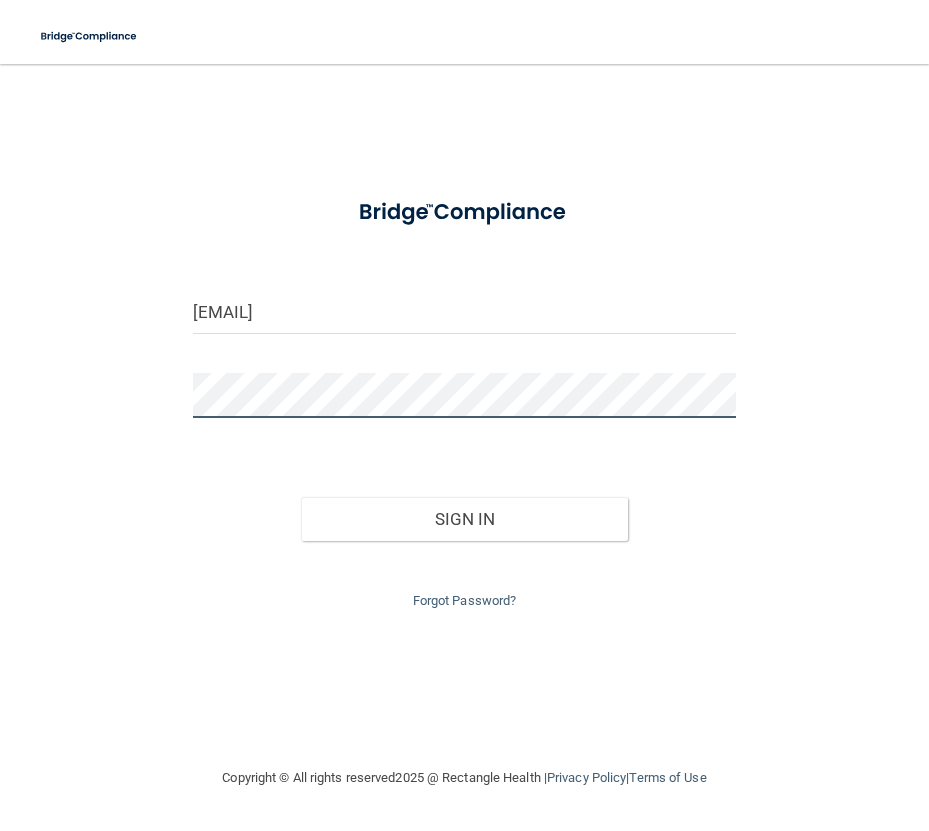 click on "Sign In" at bounding box center [464, 519] 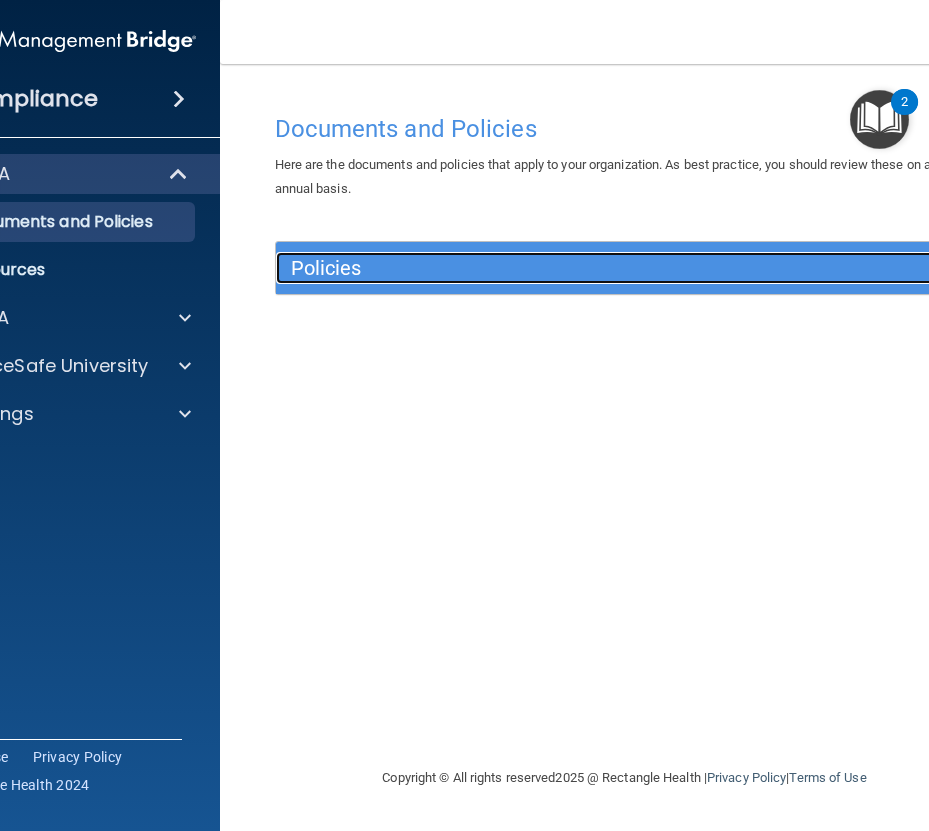 click on "Policies" at bounding box center (538, 268) 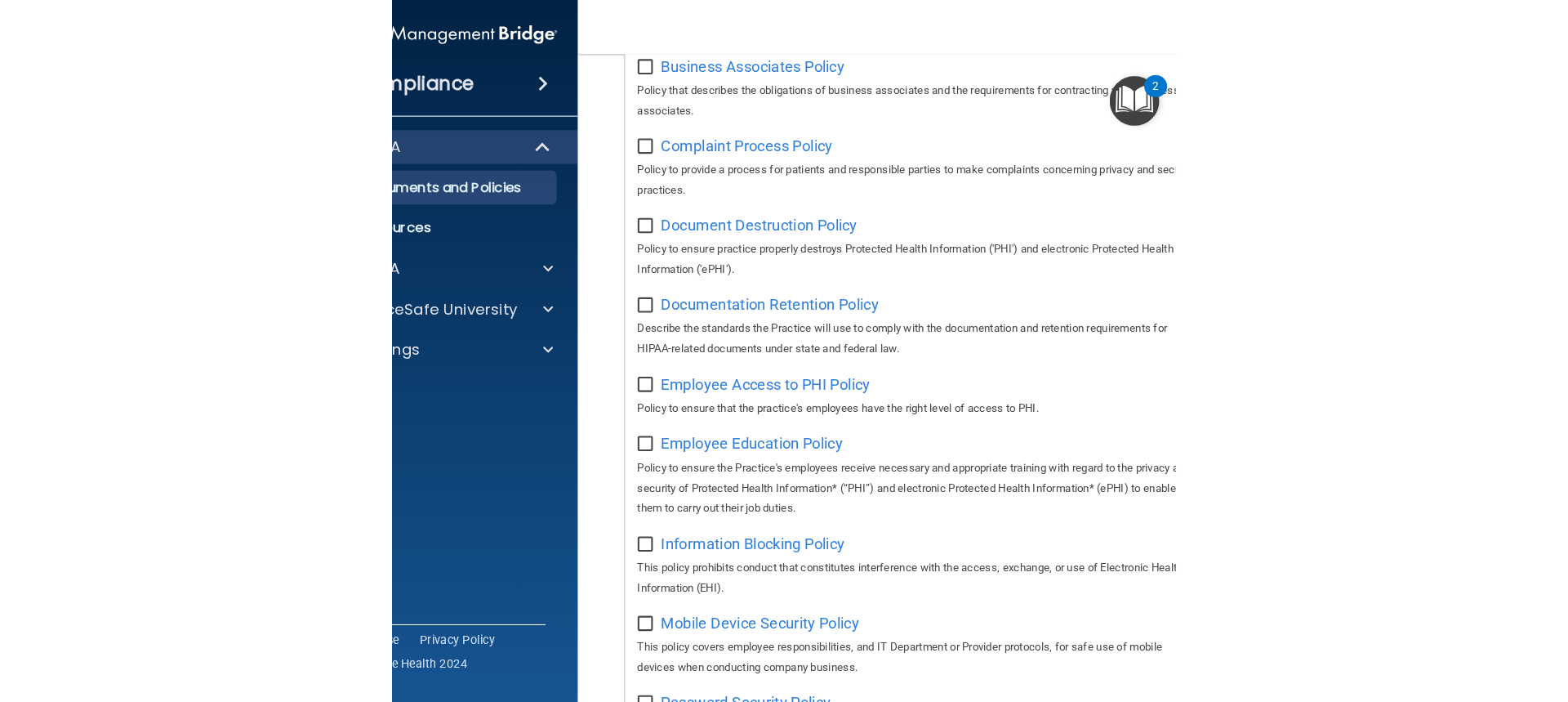 scroll, scrollTop: 288, scrollLeft: 0, axis: vertical 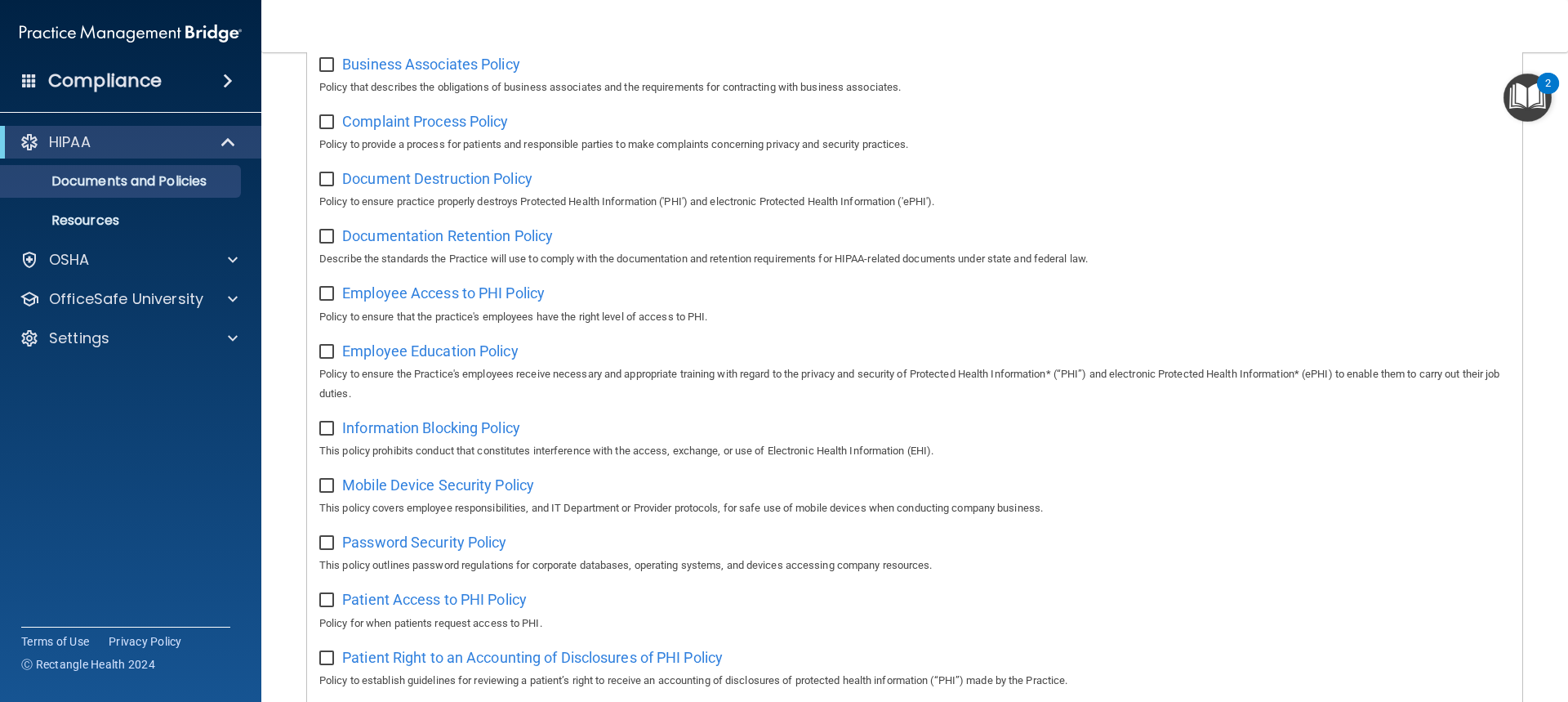 click at bounding box center [328, 65] 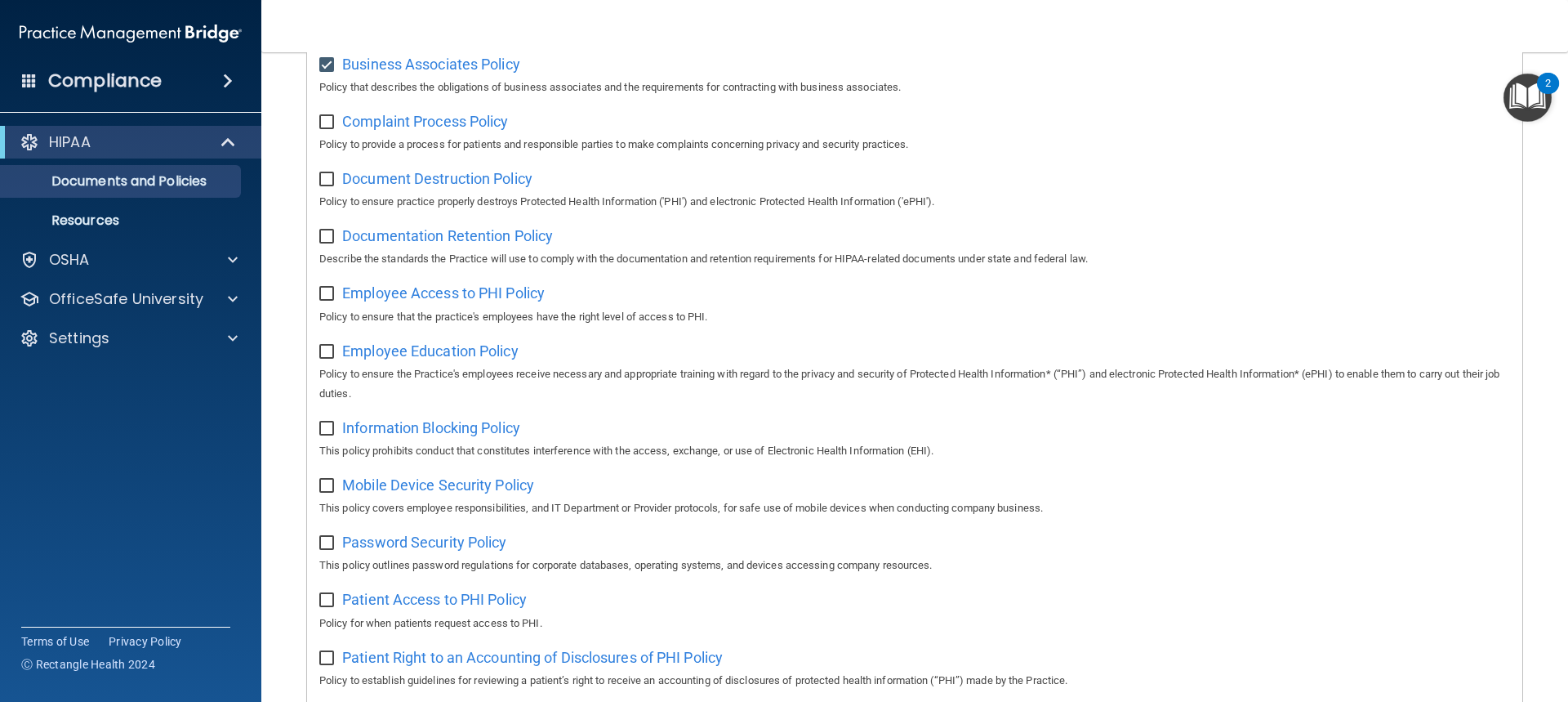 click on "Complaint Process Policy                         Policy to provide a process for patients and responsible parties to make complaints concerning privacy and security practices." at bounding box center [915, 131] 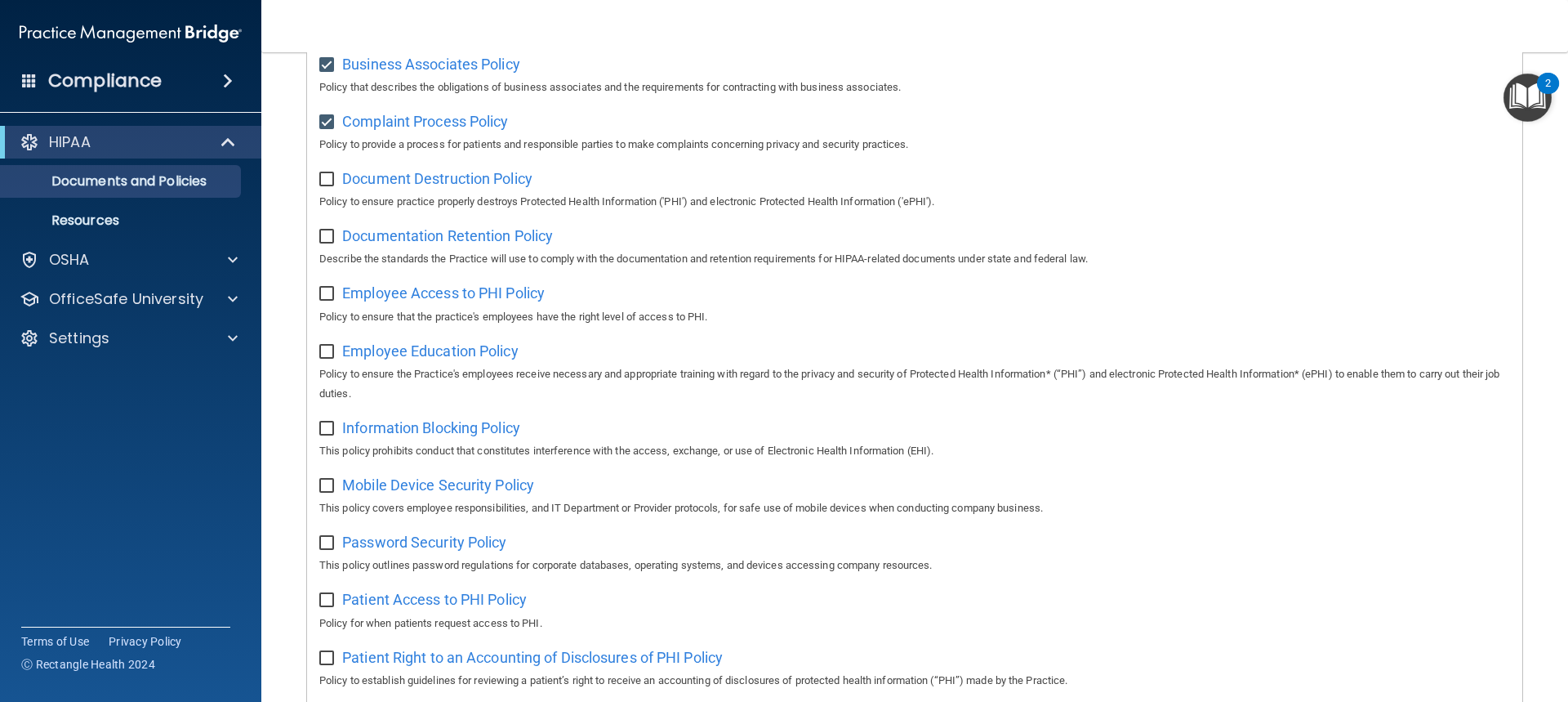 click at bounding box center (328, 180) 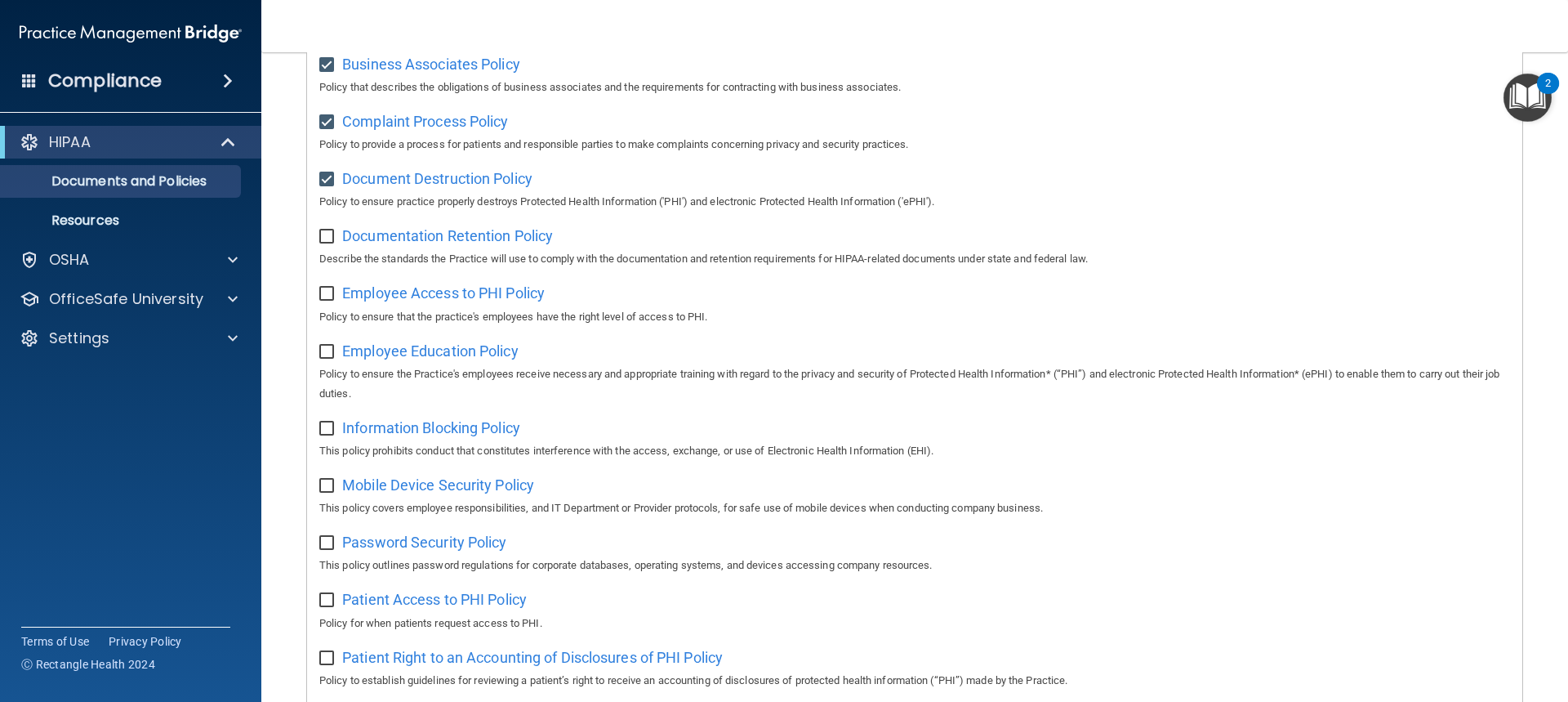 click at bounding box center (328, 237) 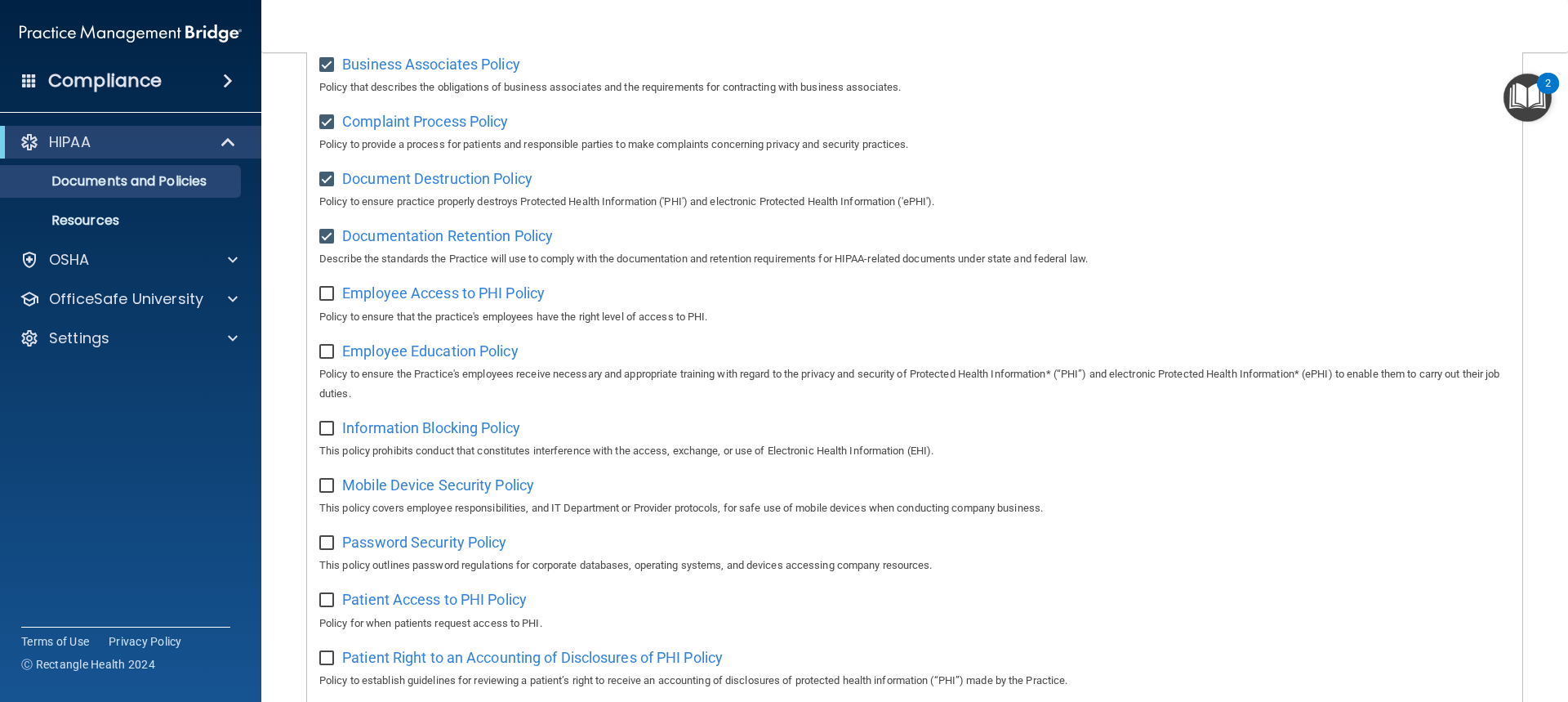click at bounding box center (328, 294) 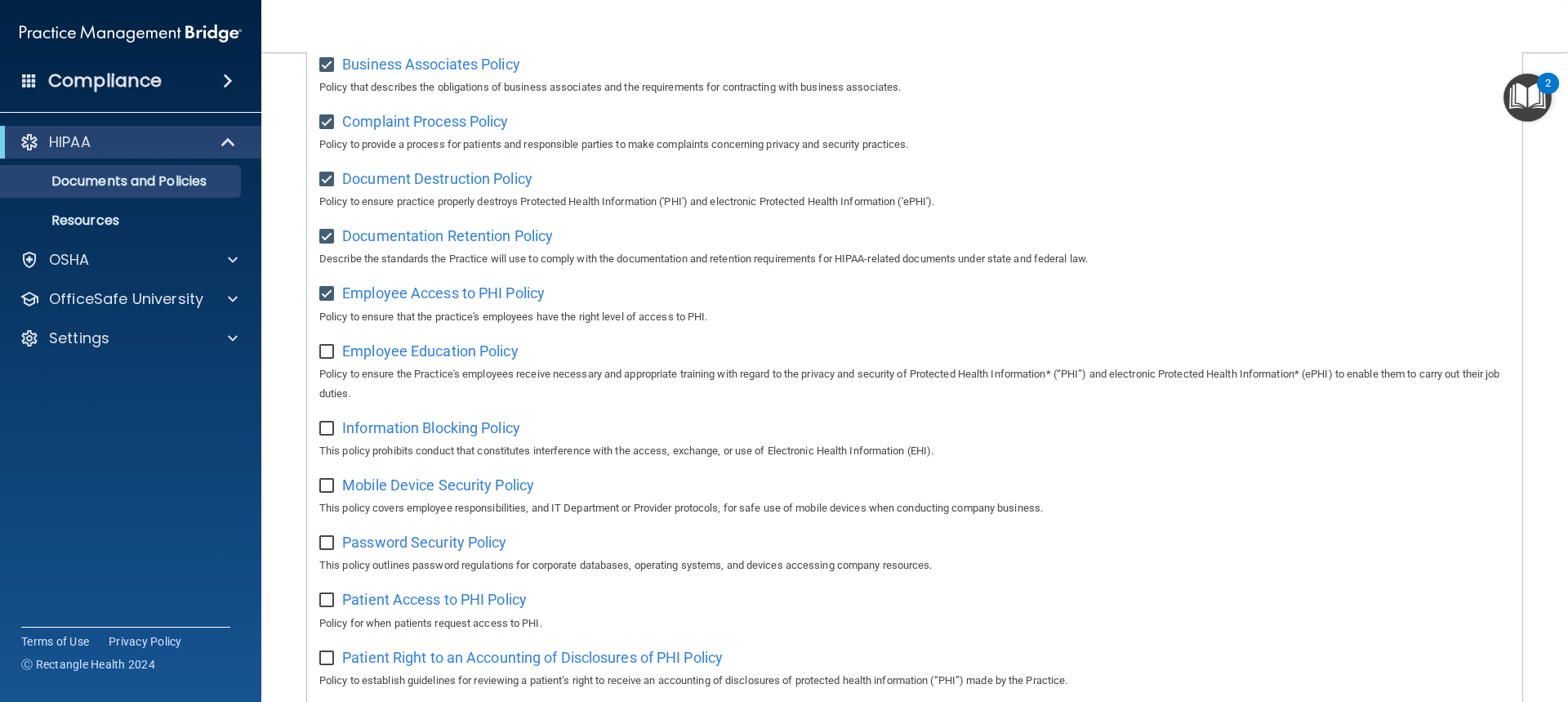 click on "Policy to ensure the Practice's employees receive necessary and appropriate training with regard to the privacy and security of Protected Health Information* (“PHI”) and electronic Protected Health Information* (ePHI) to enable them to carry out their job duties." at bounding box center [915, 384] 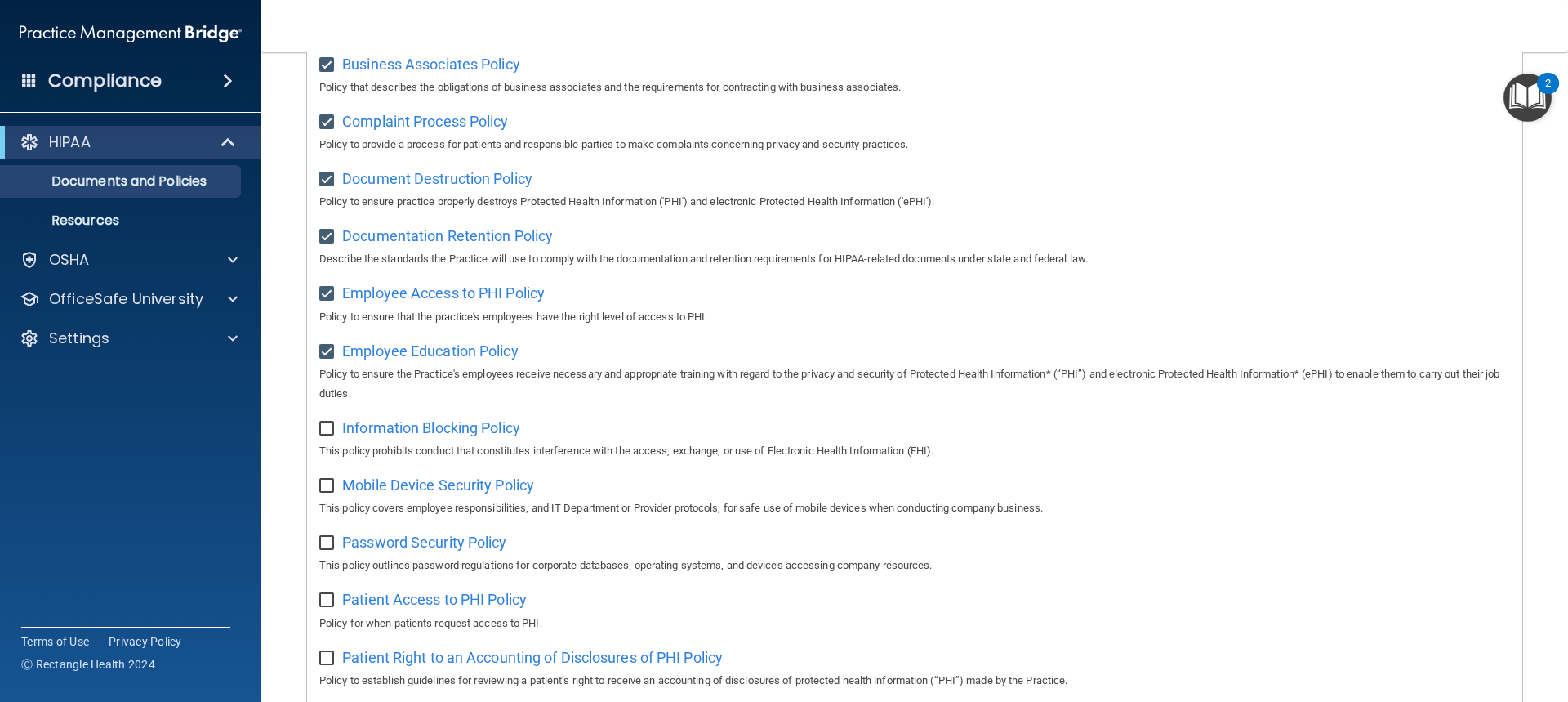 click on "Information Blocking Policy                         This policy prohibits conduct that constitutes interference with the access, exchange, or use of Electronic Health Information (EHI)." at bounding box center (915, 437) 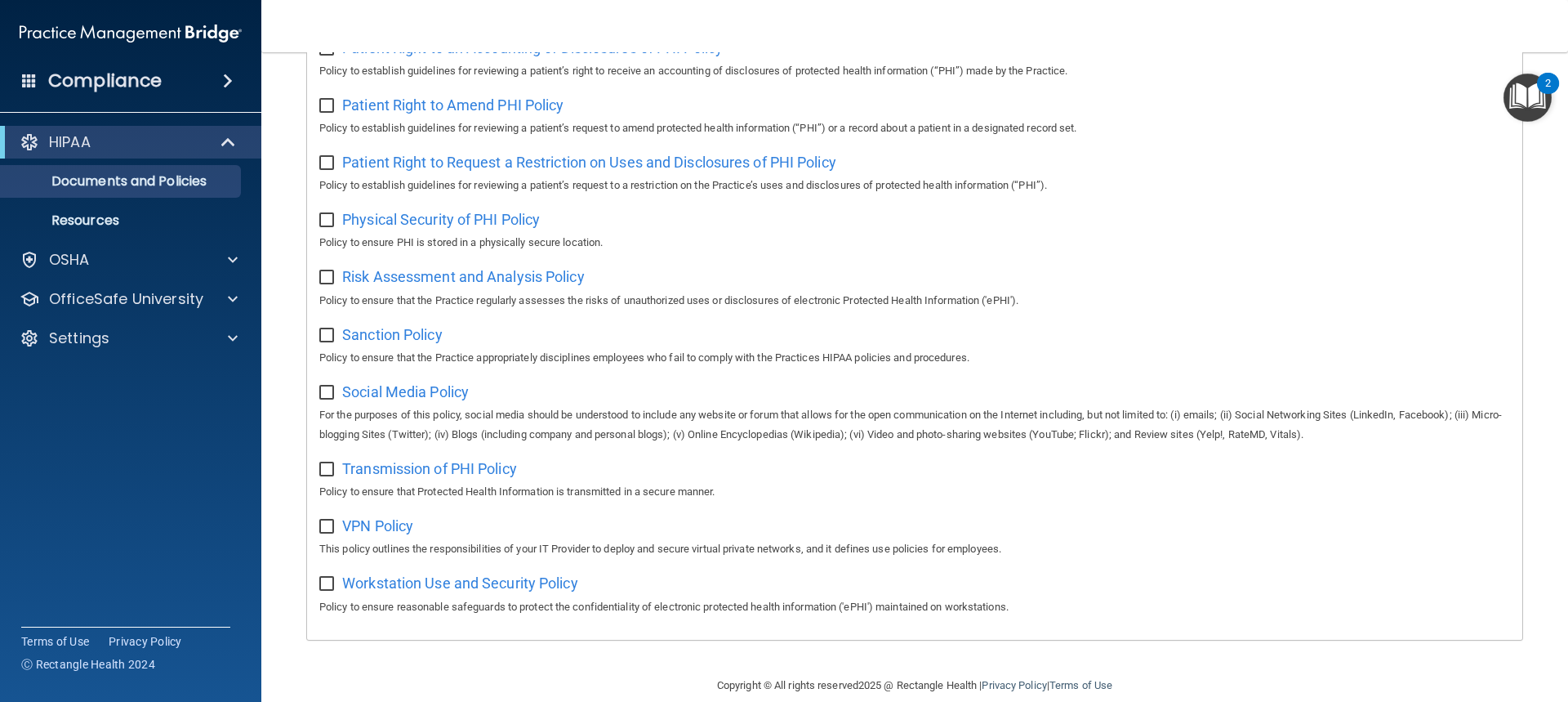 scroll, scrollTop: 937, scrollLeft: 0, axis: vertical 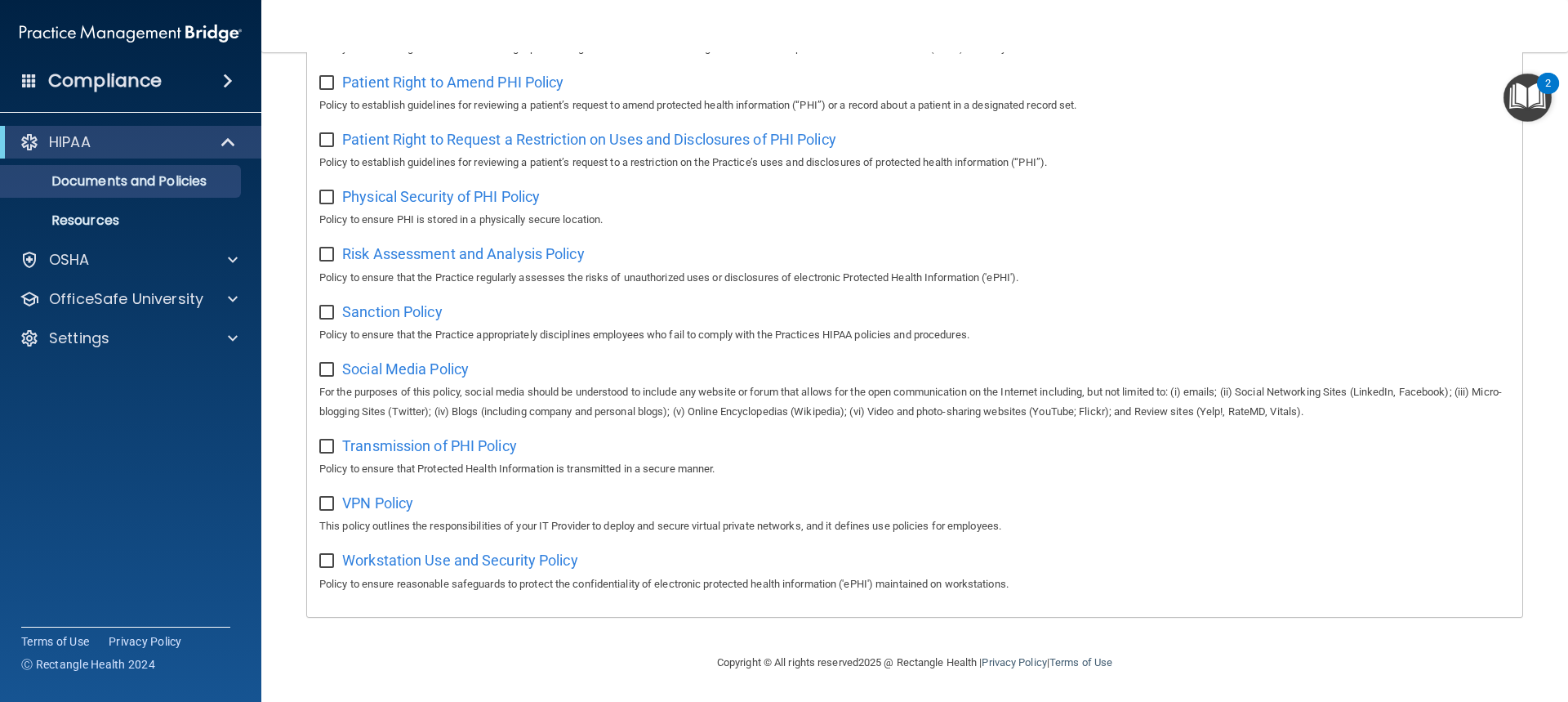 click at bounding box center (328, 561) 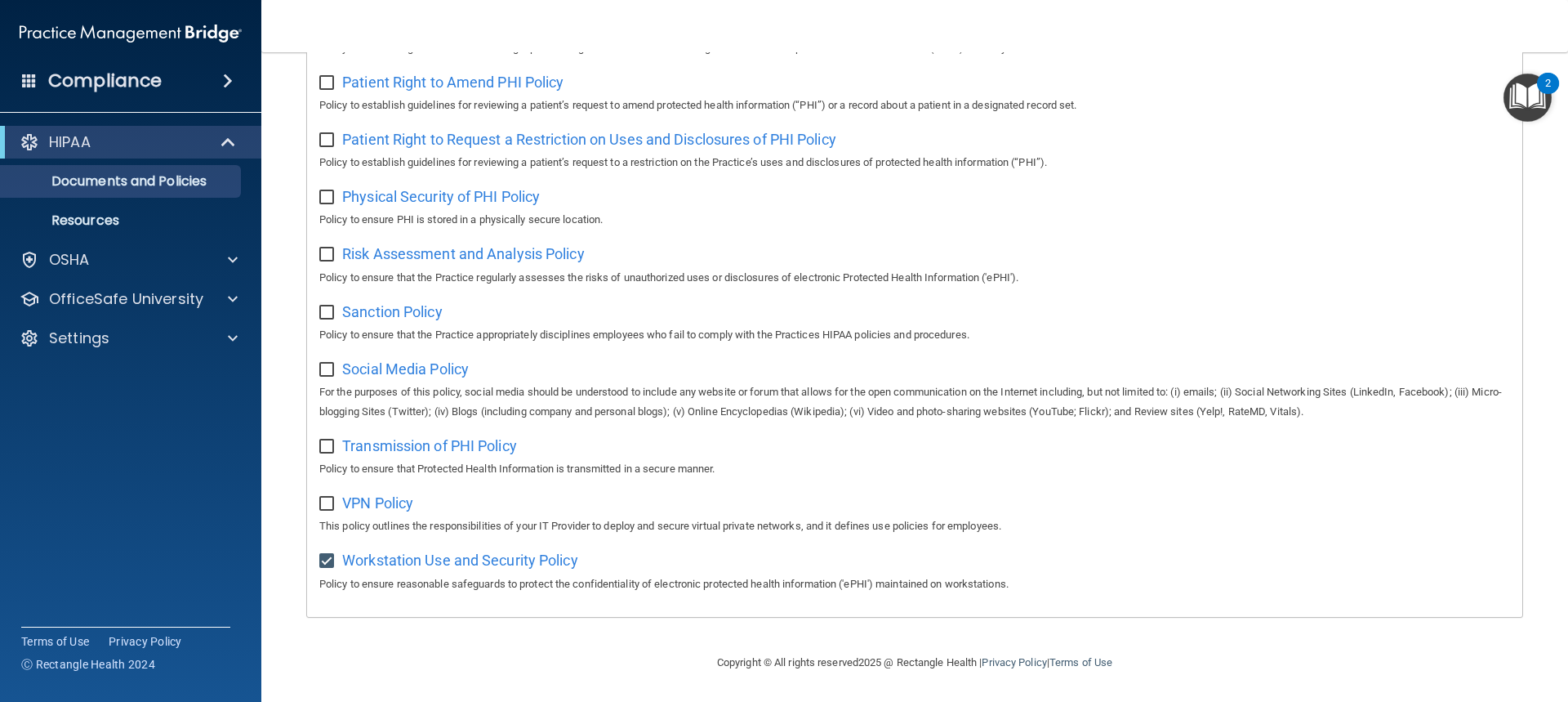 click on "This policy outlines the responsibilities of your IT Provider to deploy and secure virtual private networks, and it defines use policies for employees." at bounding box center [915, 526] 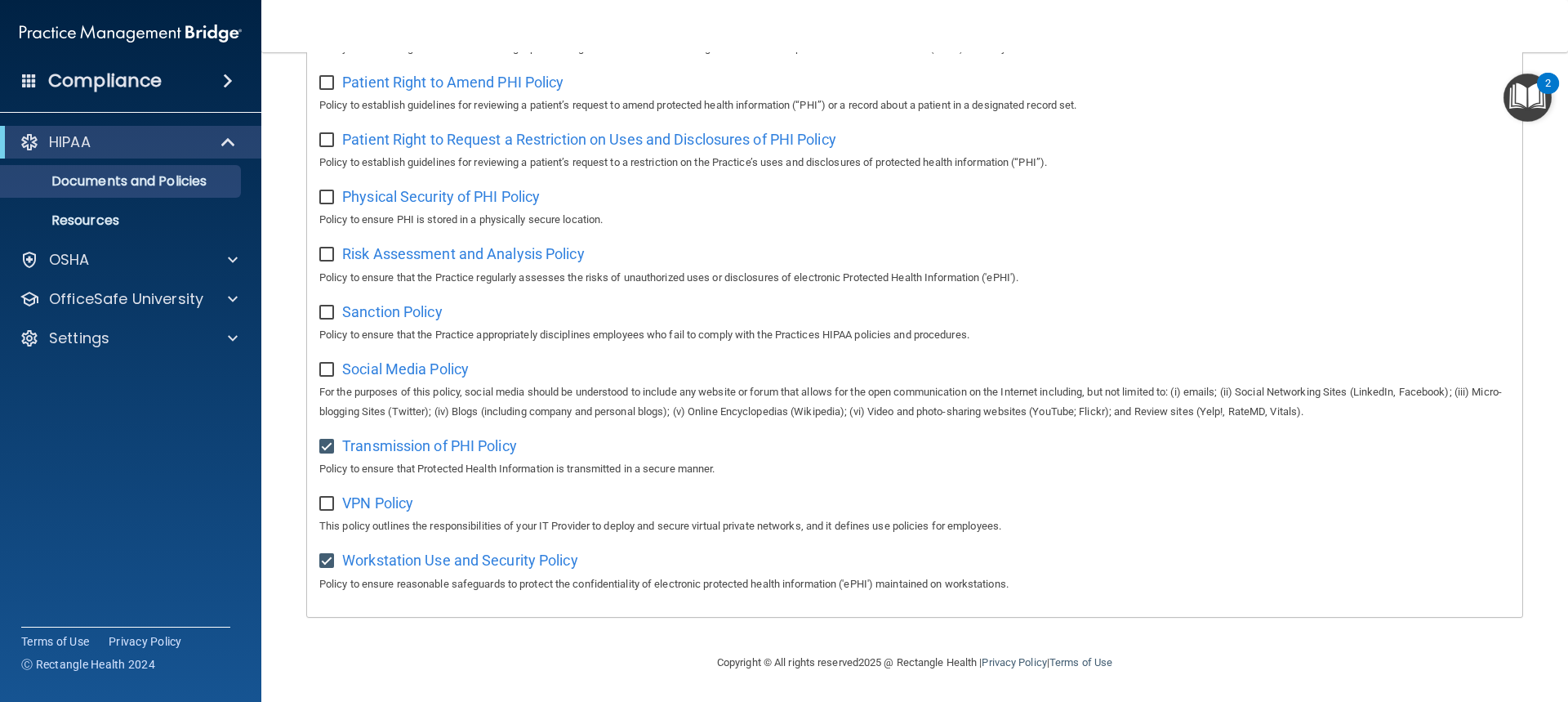 click at bounding box center [328, 504] 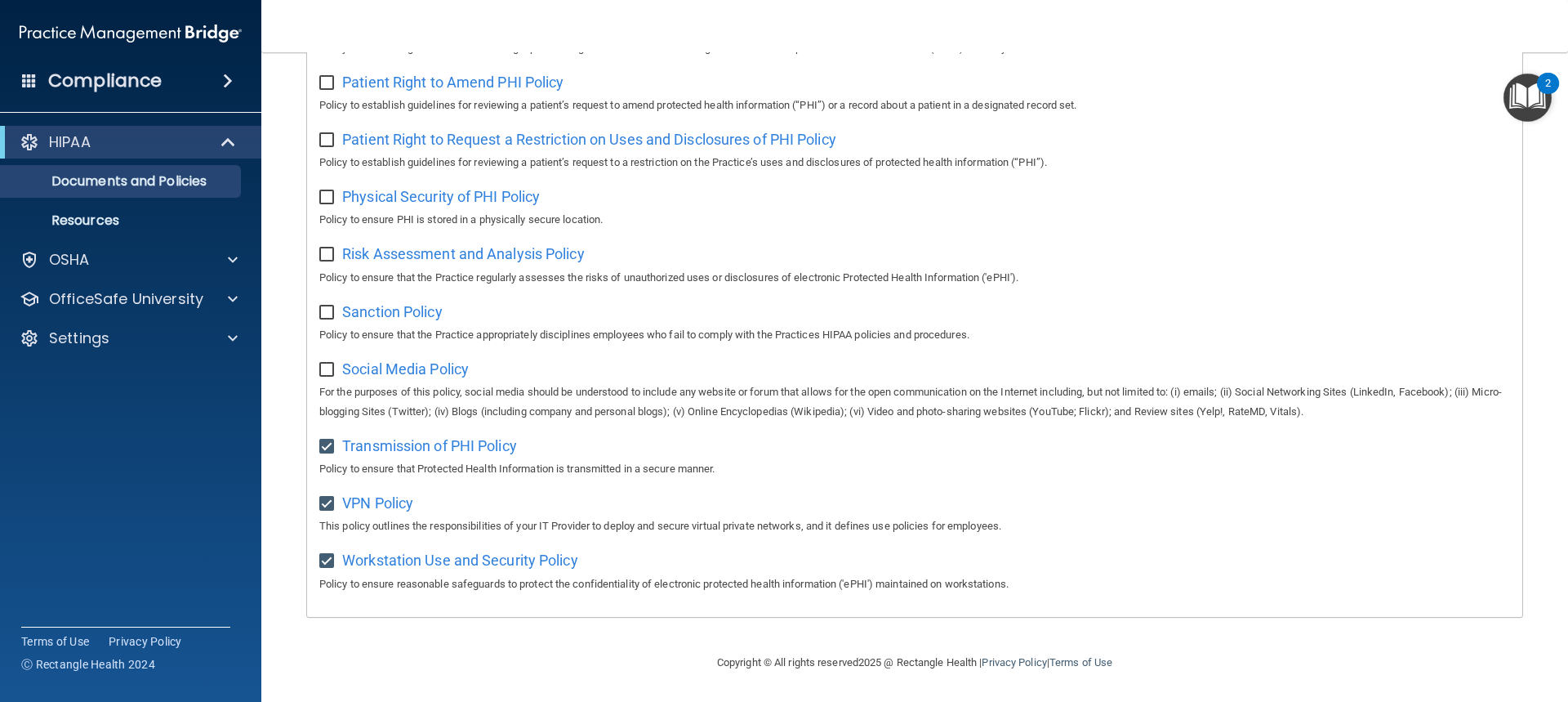 click at bounding box center (328, 370) 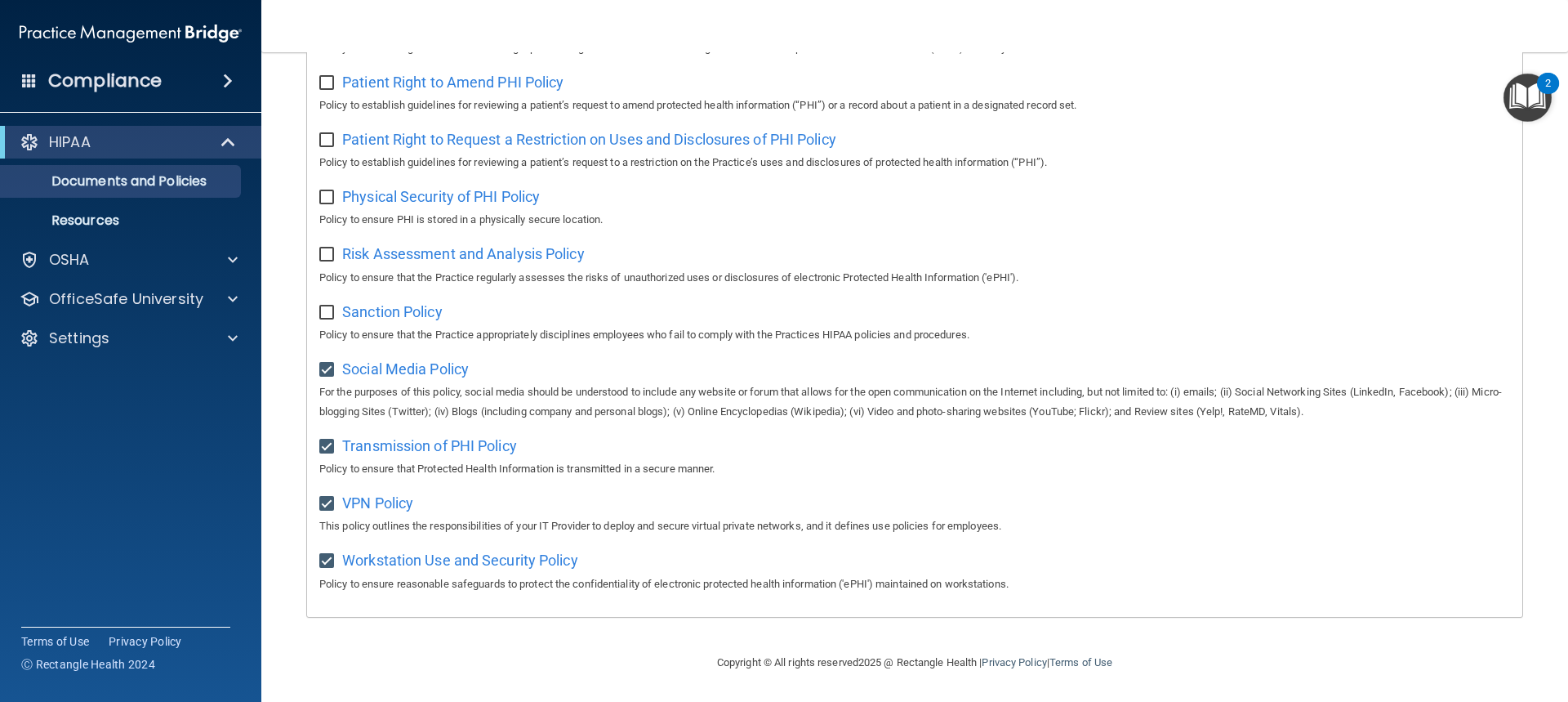 click at bounding box center [328, 313] 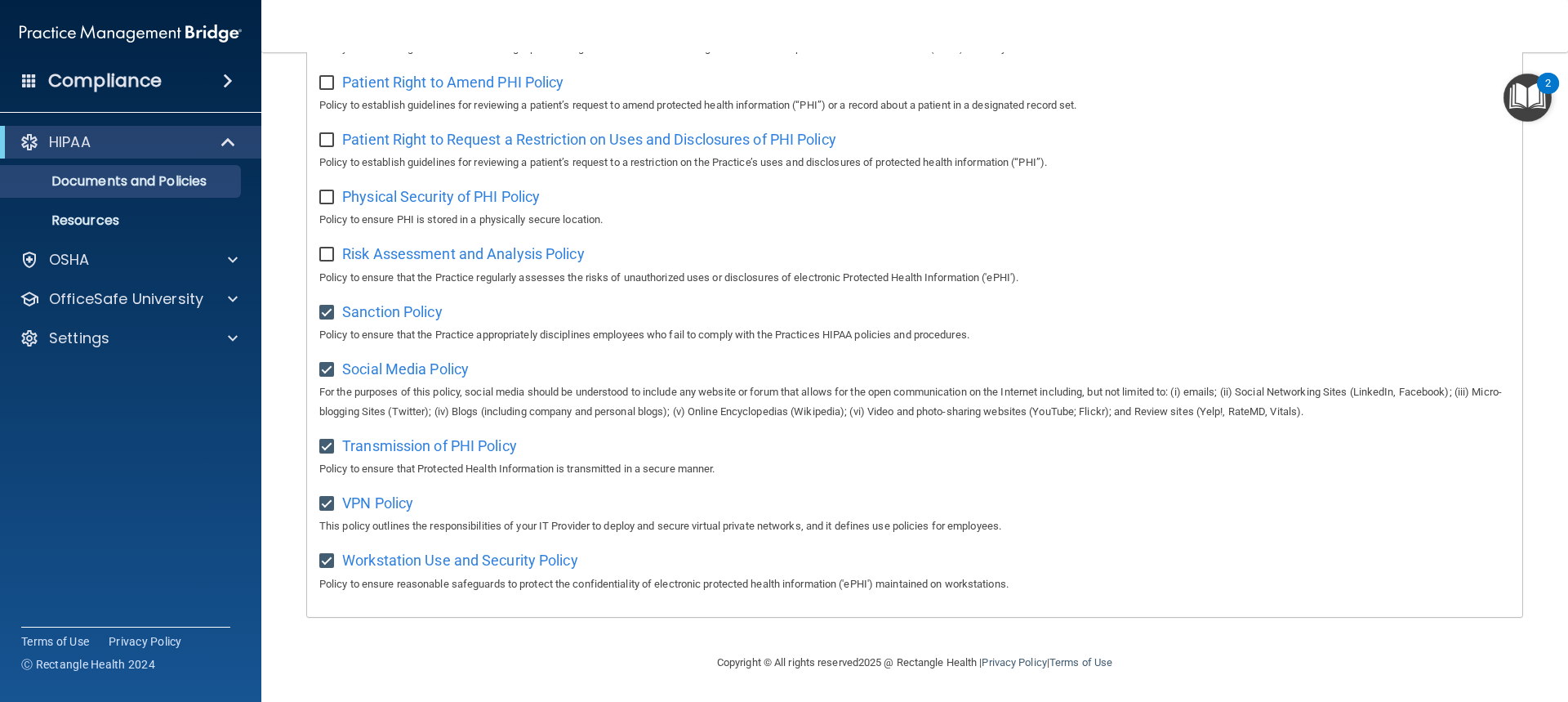 click on "Risk Assessment and Analysis Policy                         Policy to ensure that the Practice regularly assesses the risks of unauthorized uses or disclosures of electronic Protected Health Information ('ePHI')." at bounding box center [915, 263] 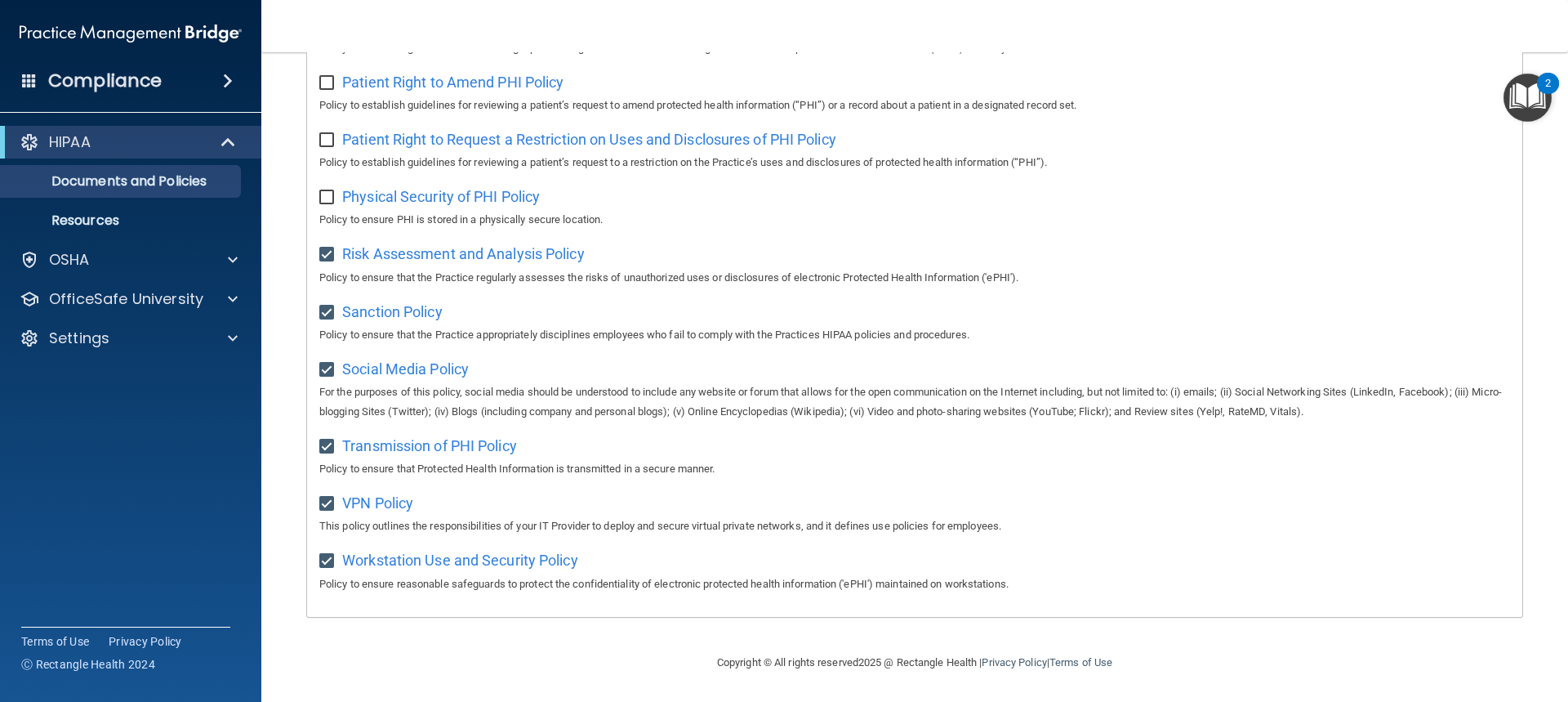 click at bounding box center [328, 198] 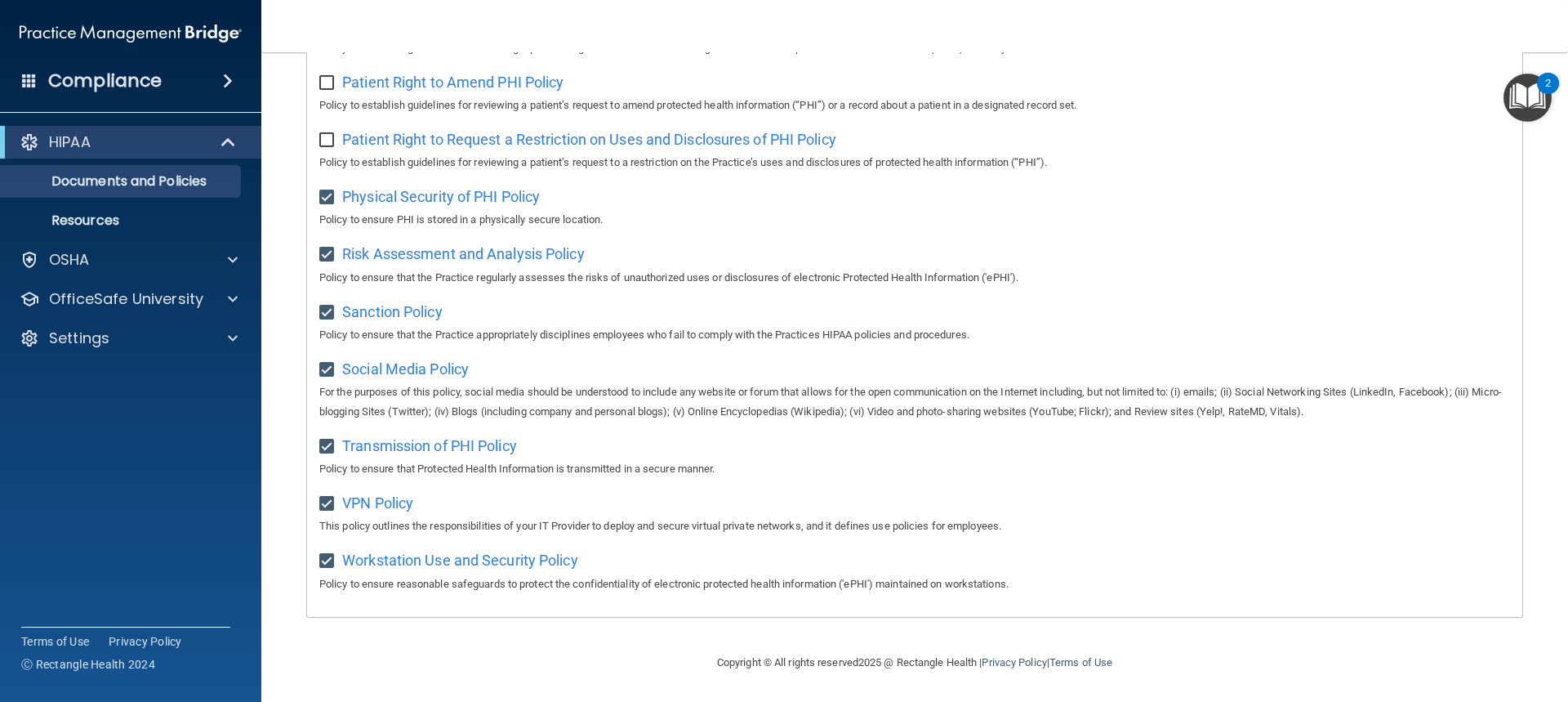 click at bounding box center (328, 141) 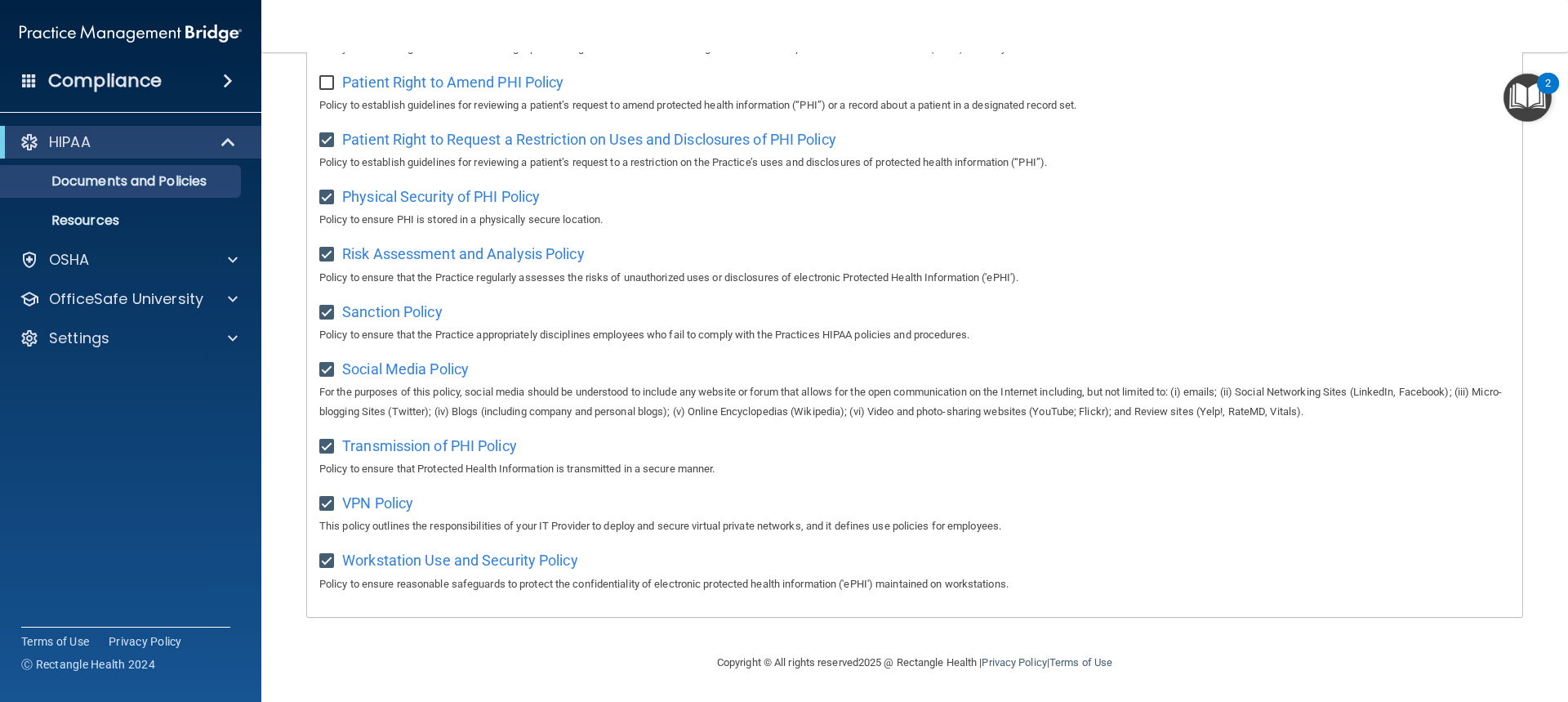 click on "Policy to establish guidelines for reviewing a patient’s request to amend protected health information (“PHI”) or a record about a patient in a designated record set." at bounding box center (915, 105) 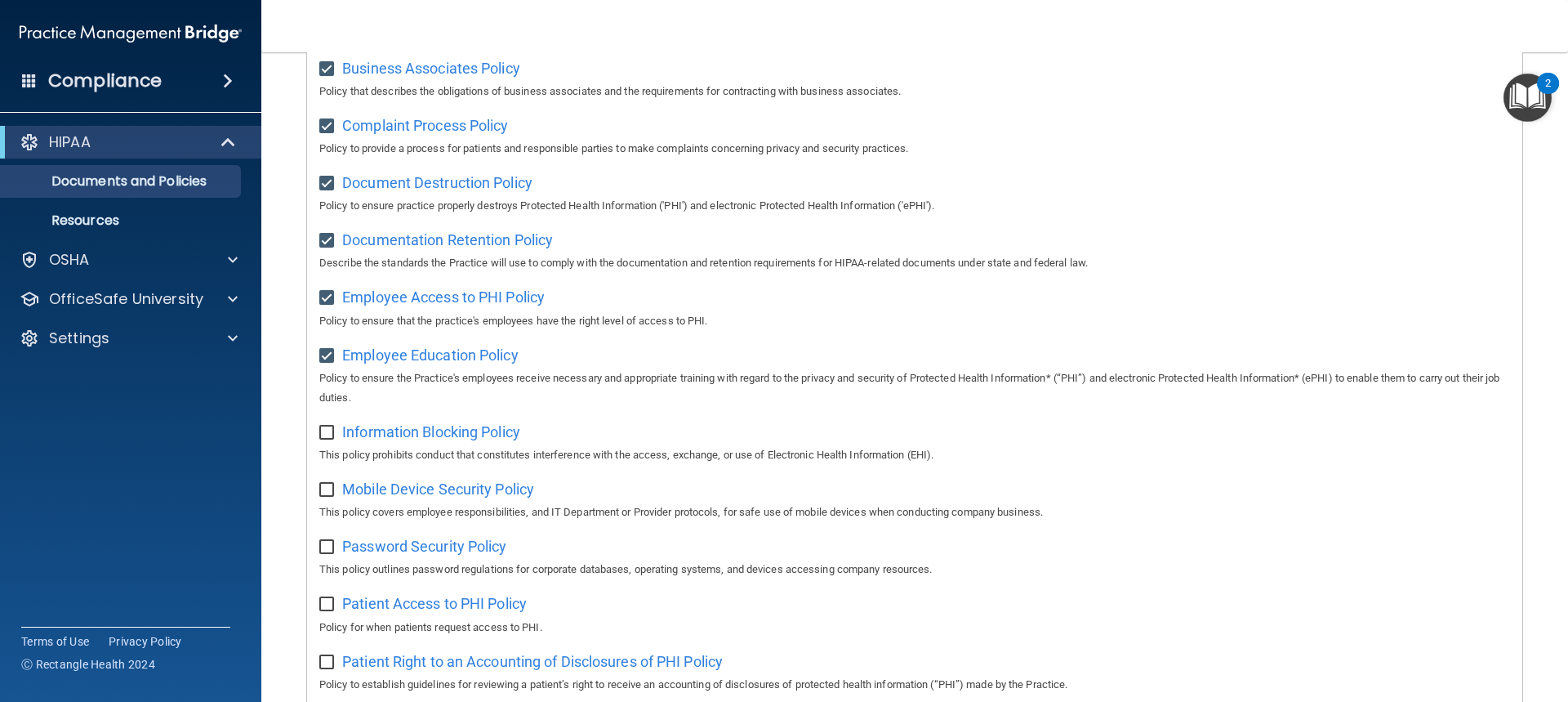 scroll, scrollTop: 0, scrollLeft: 0, axis: both 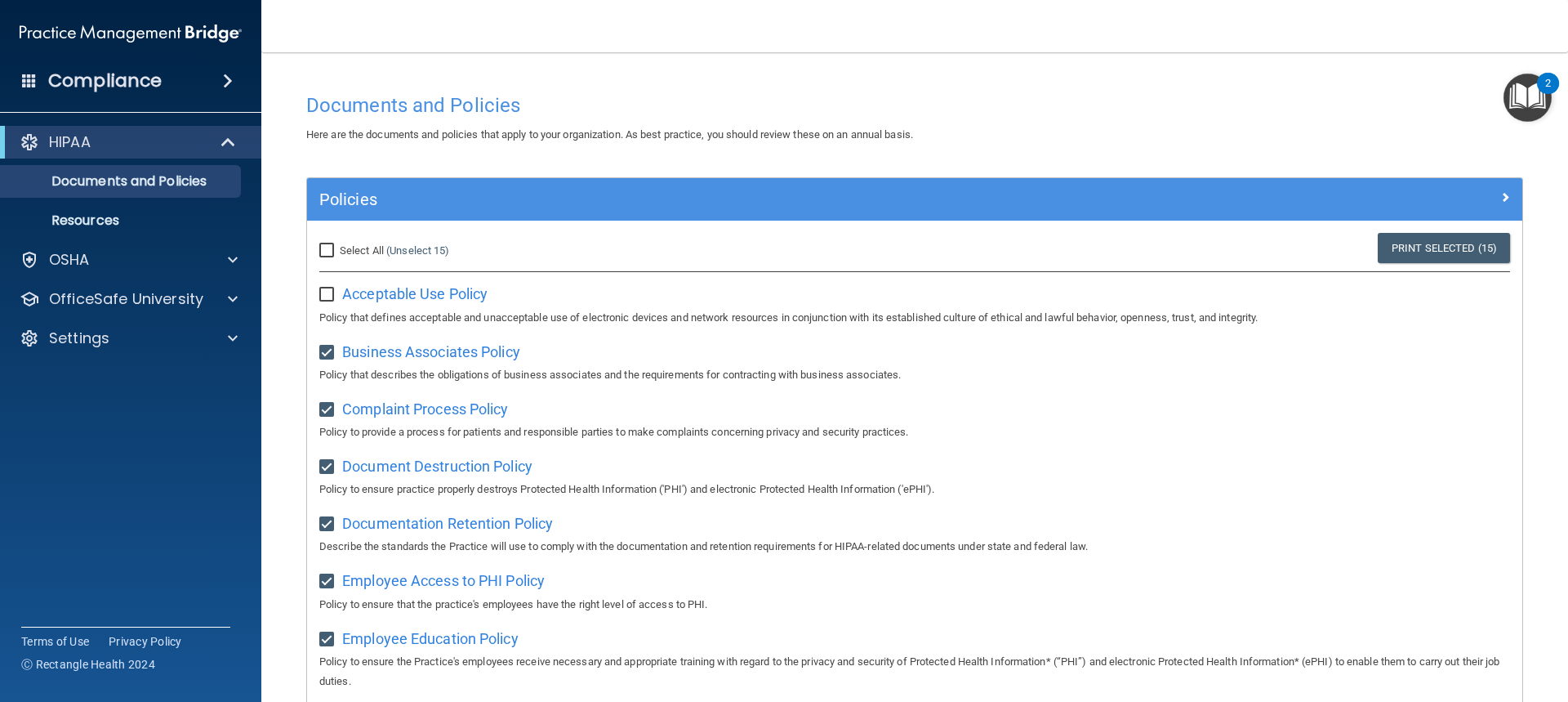 click at bounding box center (328, 295) 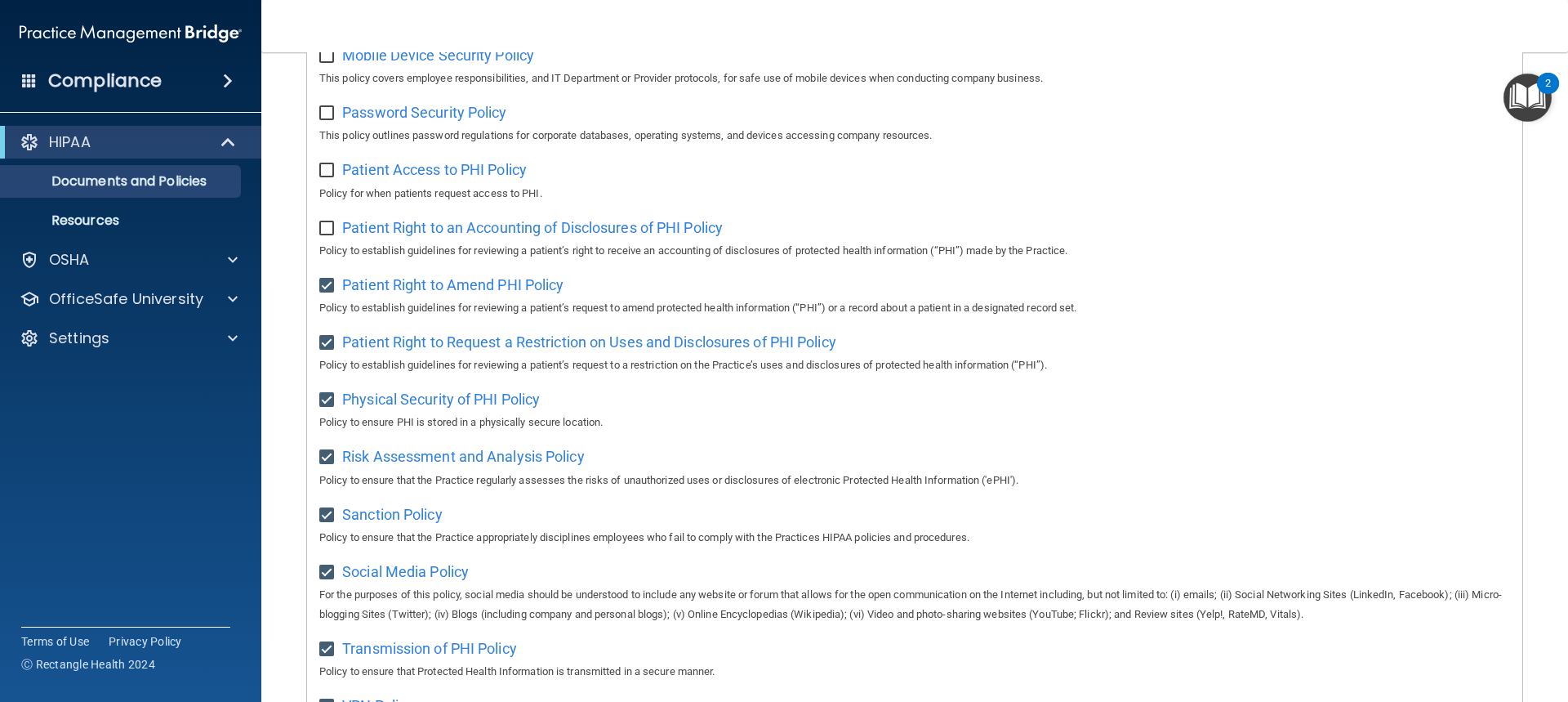 scroll, scrollTop: 736, scrollLeft: 0, axis: vertical 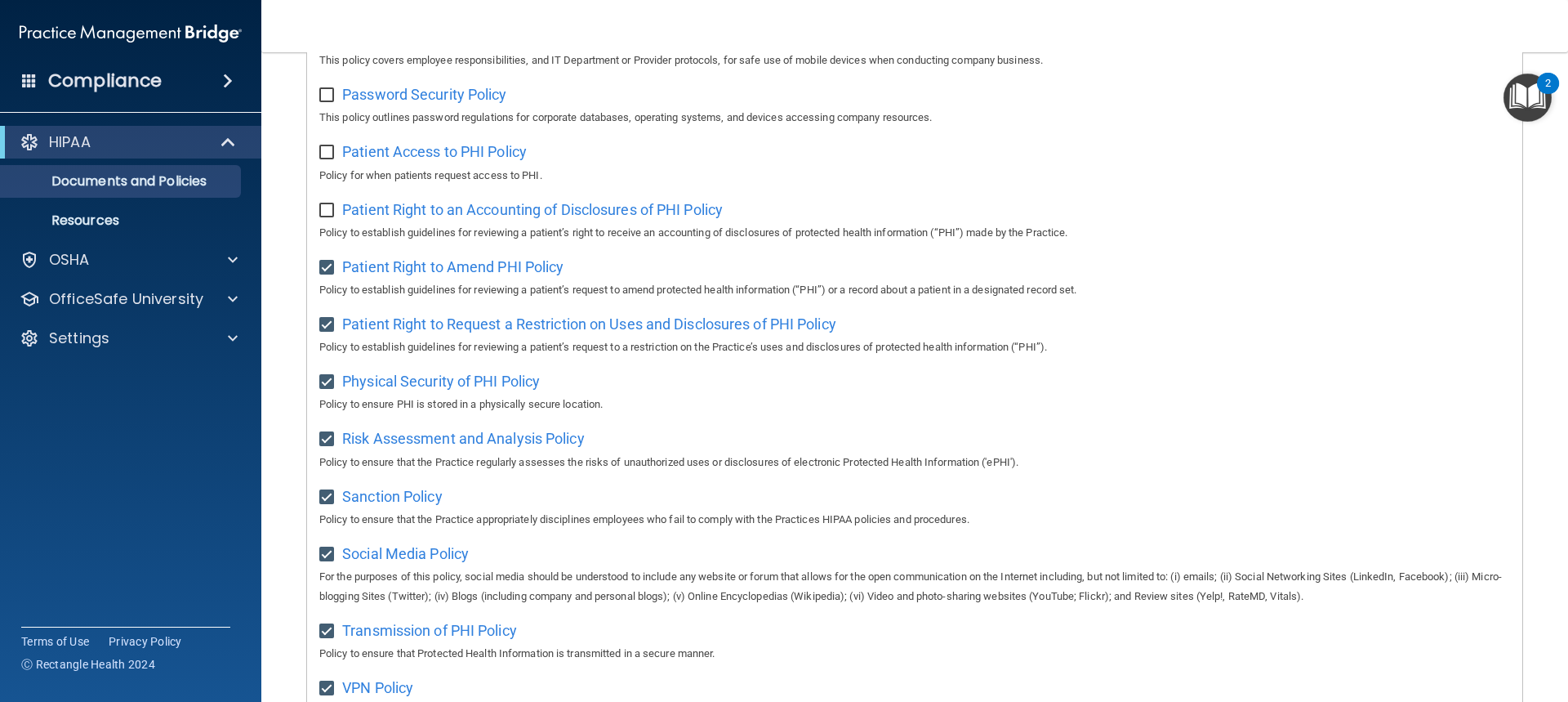 click at bounding box center (329, 205) 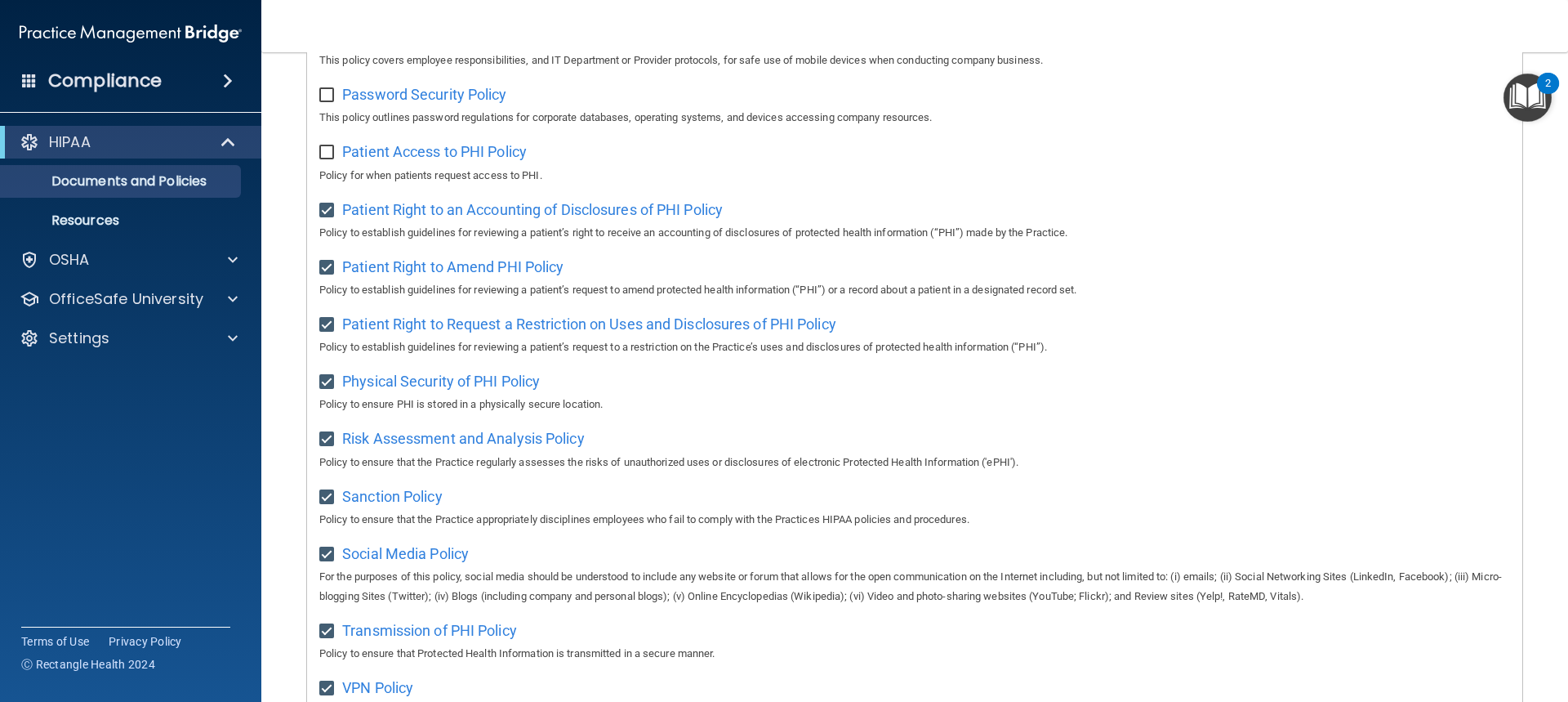 click at bounding box center (328, 153) 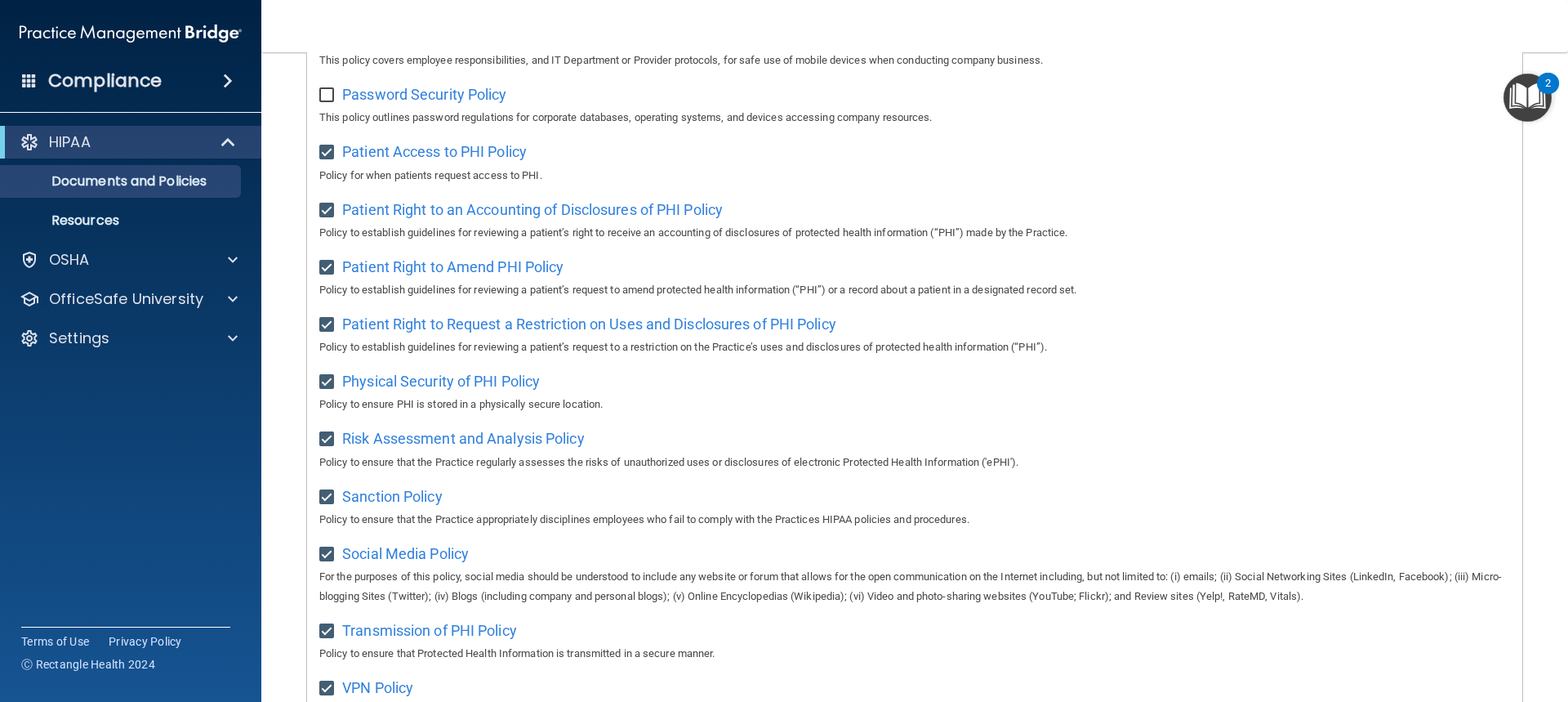 click at bounding box center [328, 96] 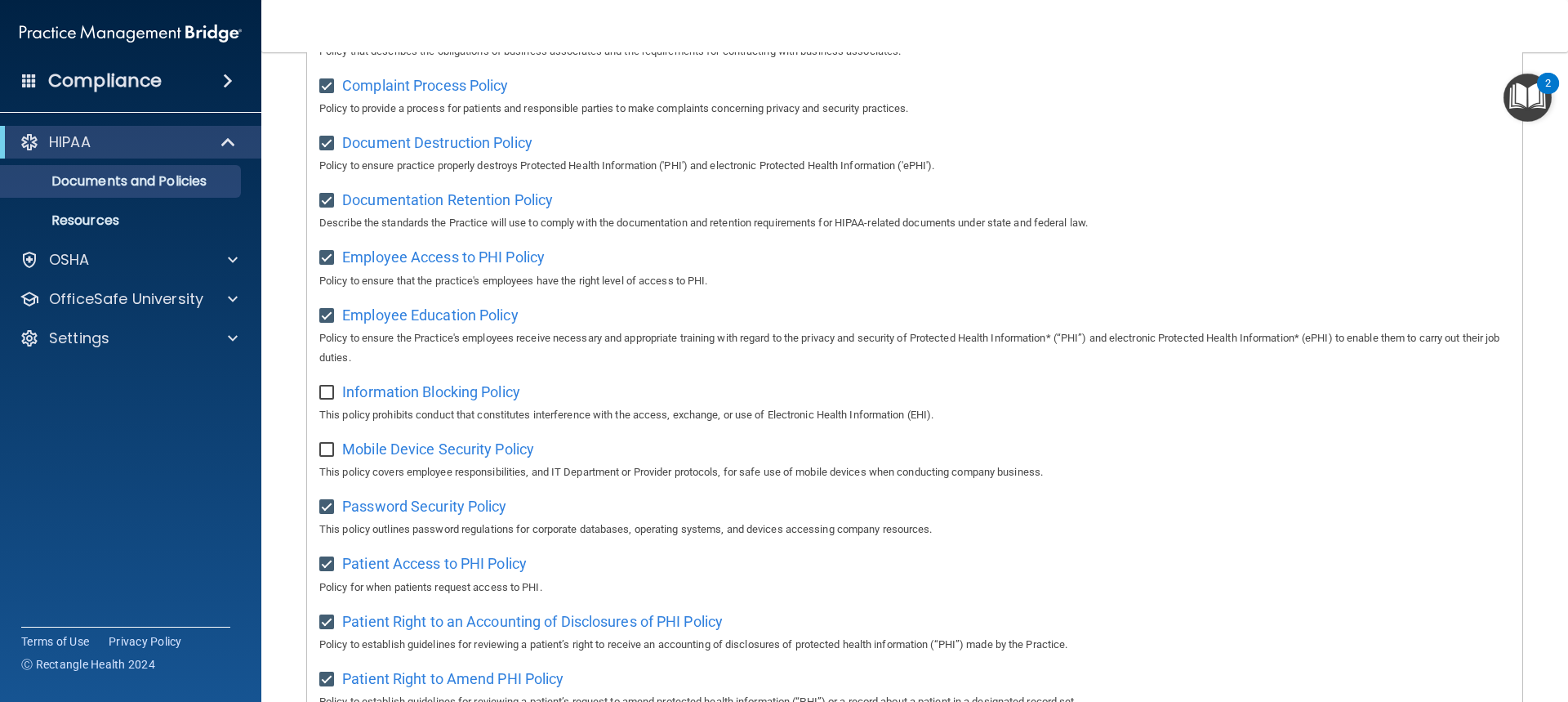 scroll, scrollTop: 120, scrollLeft: 0, axis: vertical 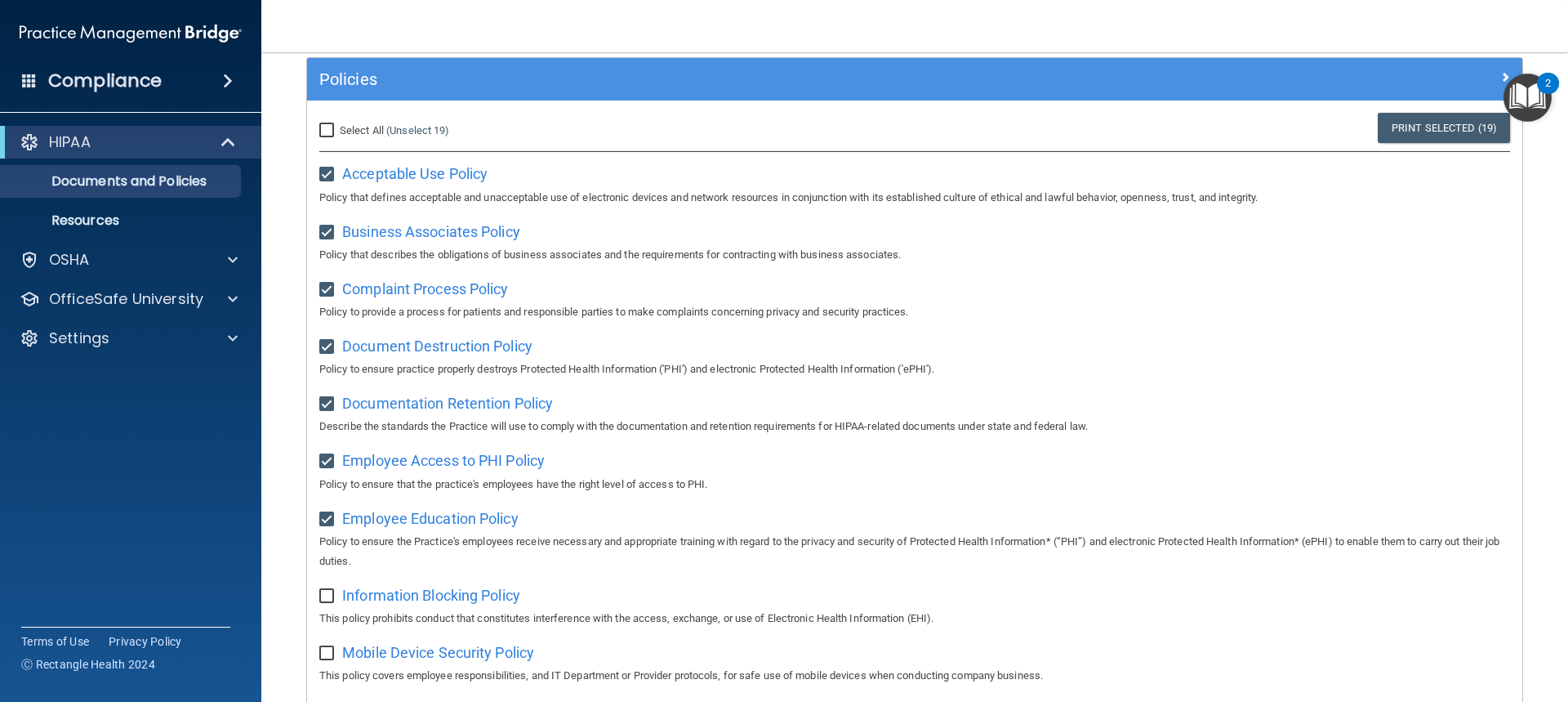 click at bounding box center (328, 597) 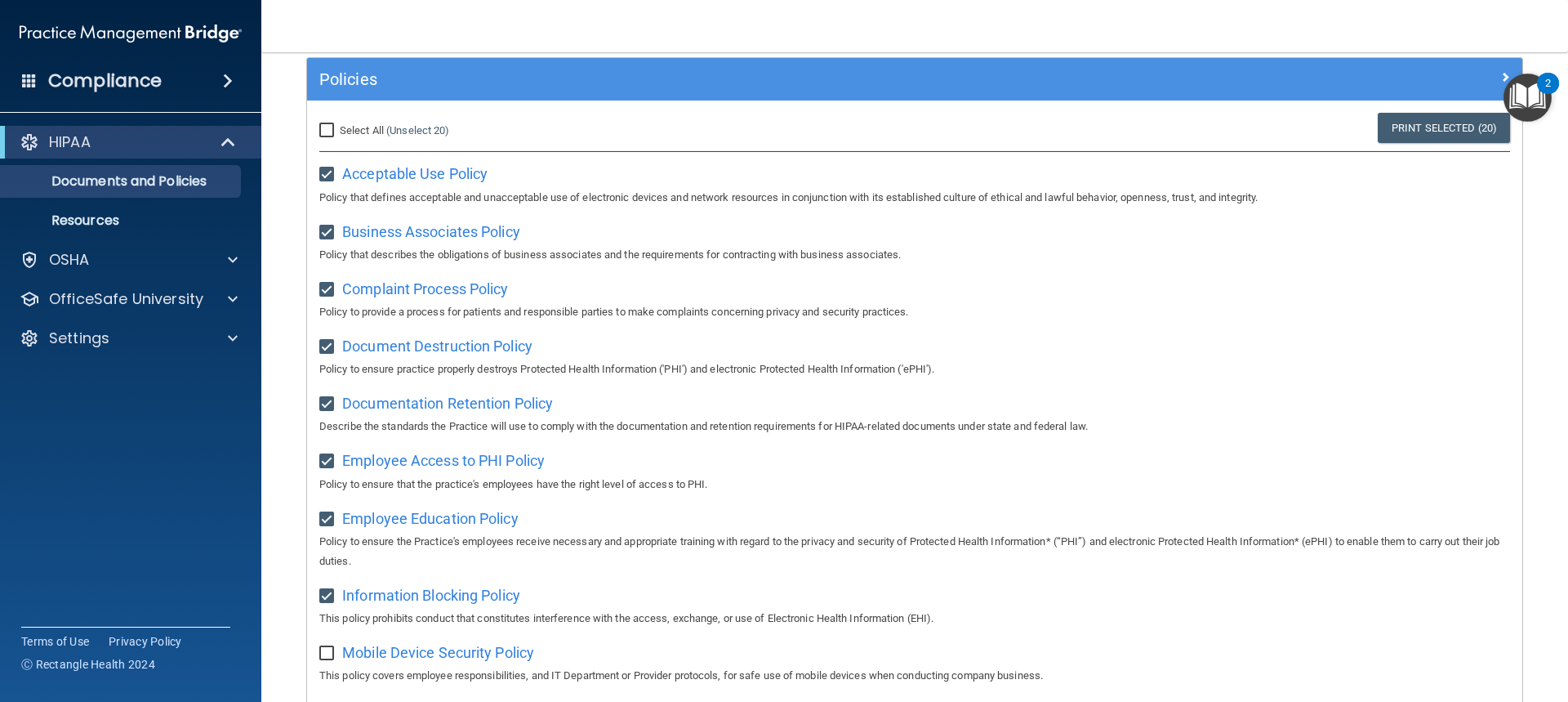 click at bounding box center [328, 654] 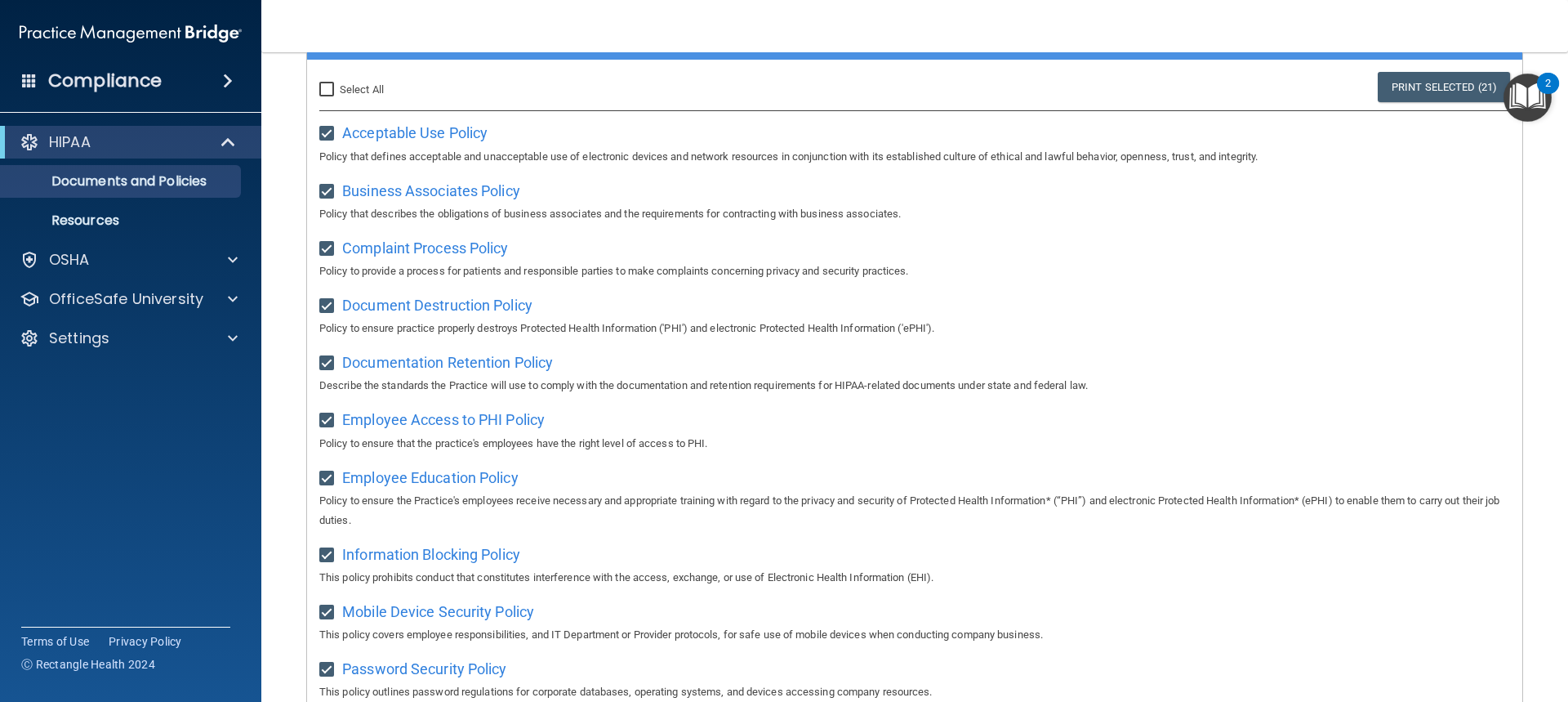 scroll, scrollTop: 0, scrollLeft: 0, axis: both 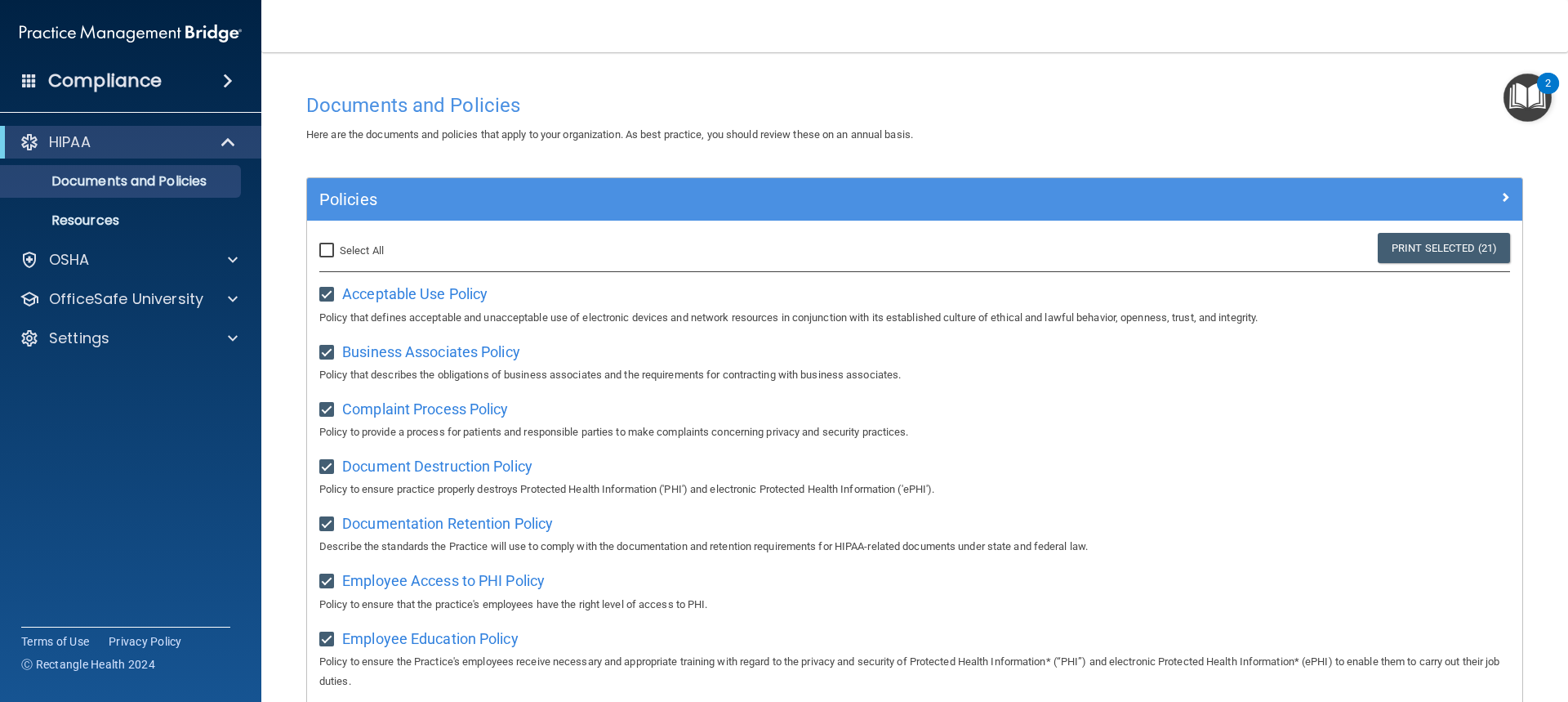 click on "Select All   (Unselect 21)    Unselect All" at bounding box center (328, 251) 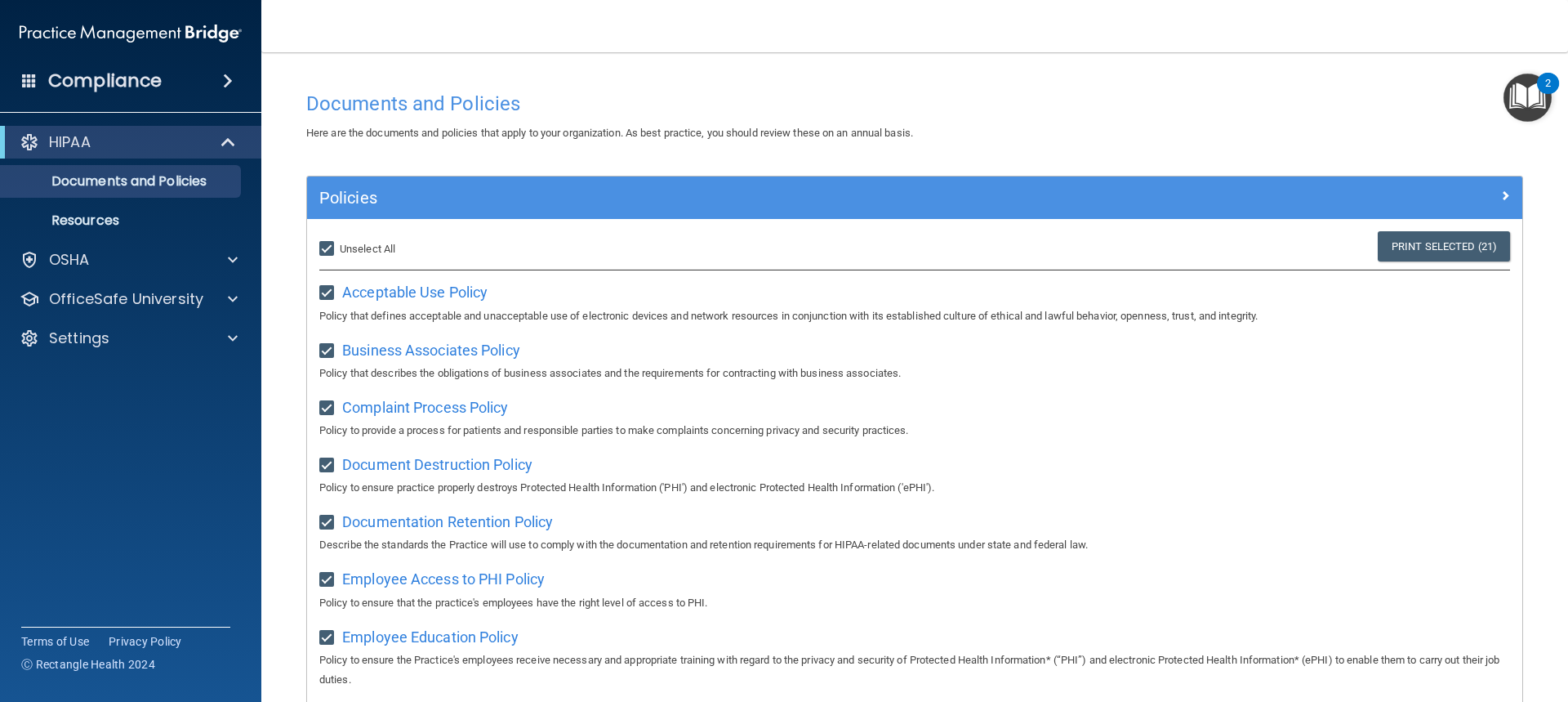 scroll, scrollTop: 0, scrollLeft: 0, axis: both 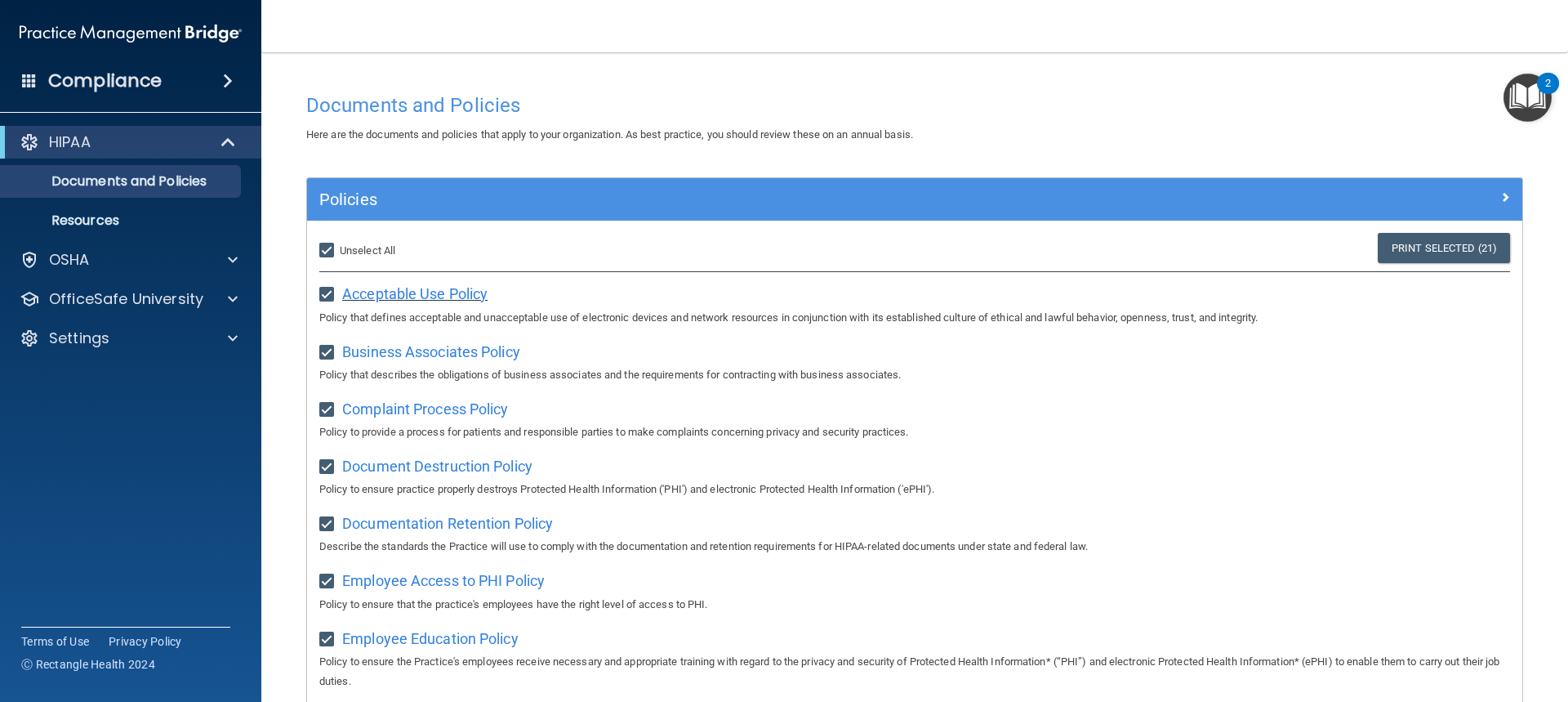 click on "Acceptable Use Policy" at bounding box center (415, 293) 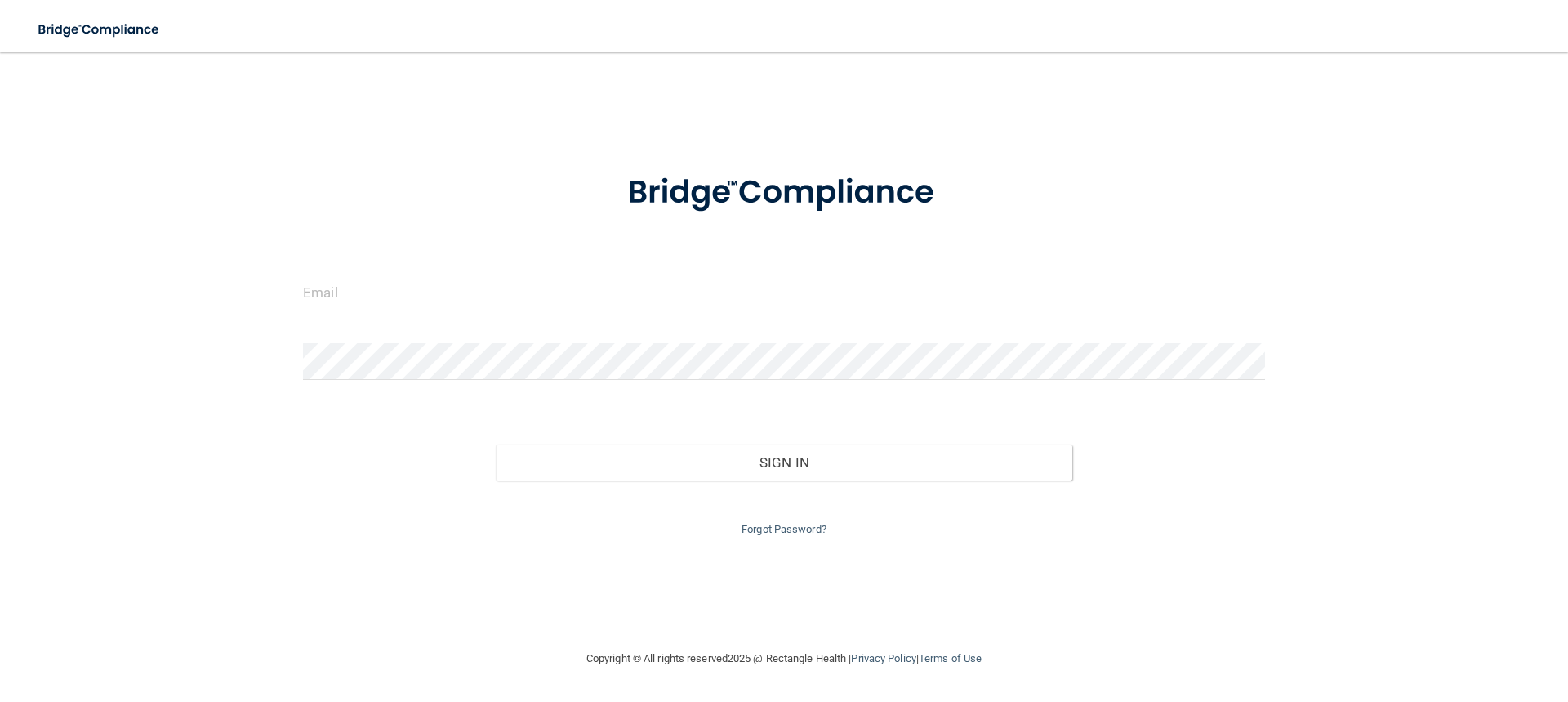 scroll, scrollTop: 0, scrollLeft: 0, axis: both 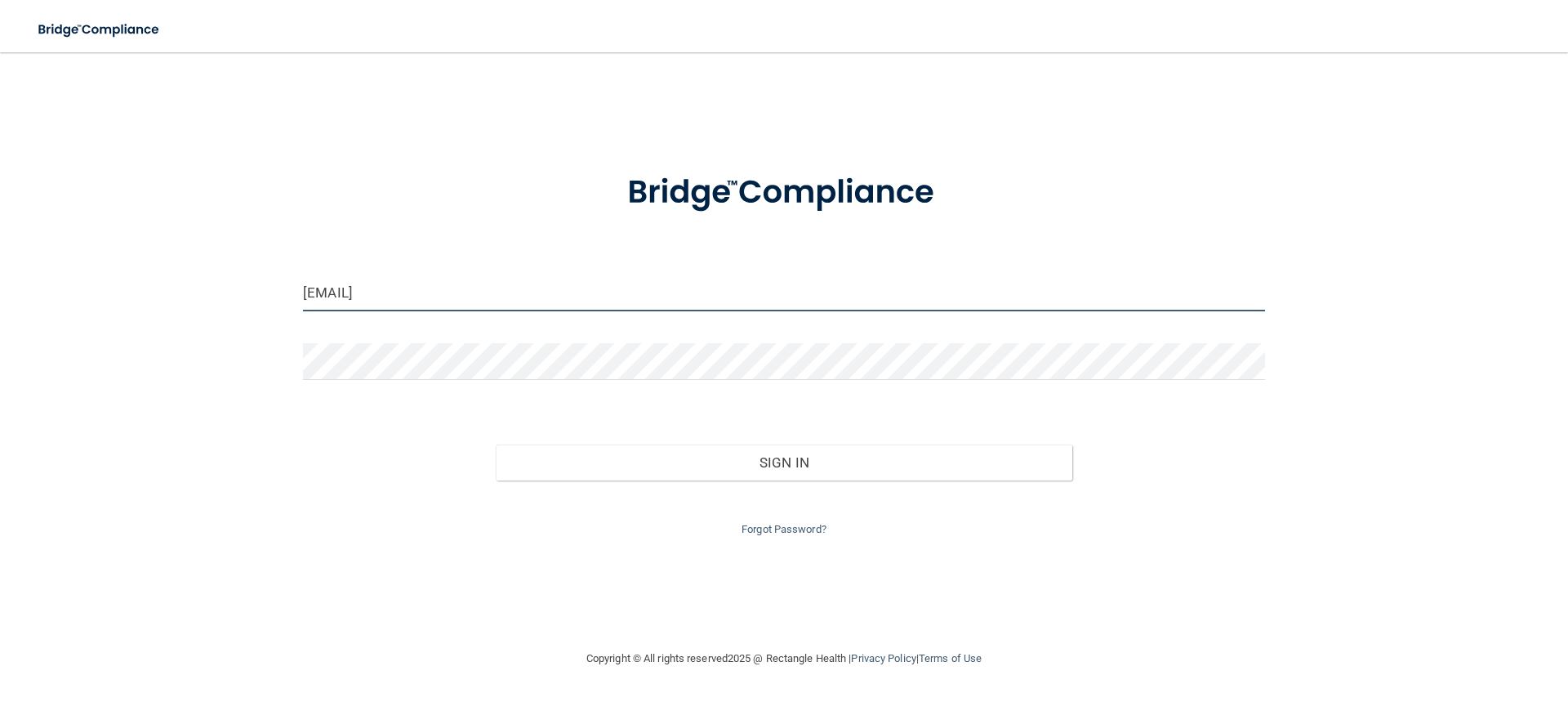 drag, startPoint x: 342, startPoint y: 295, endPoint x: 168, endPoint y: 306, distance: 174.3474 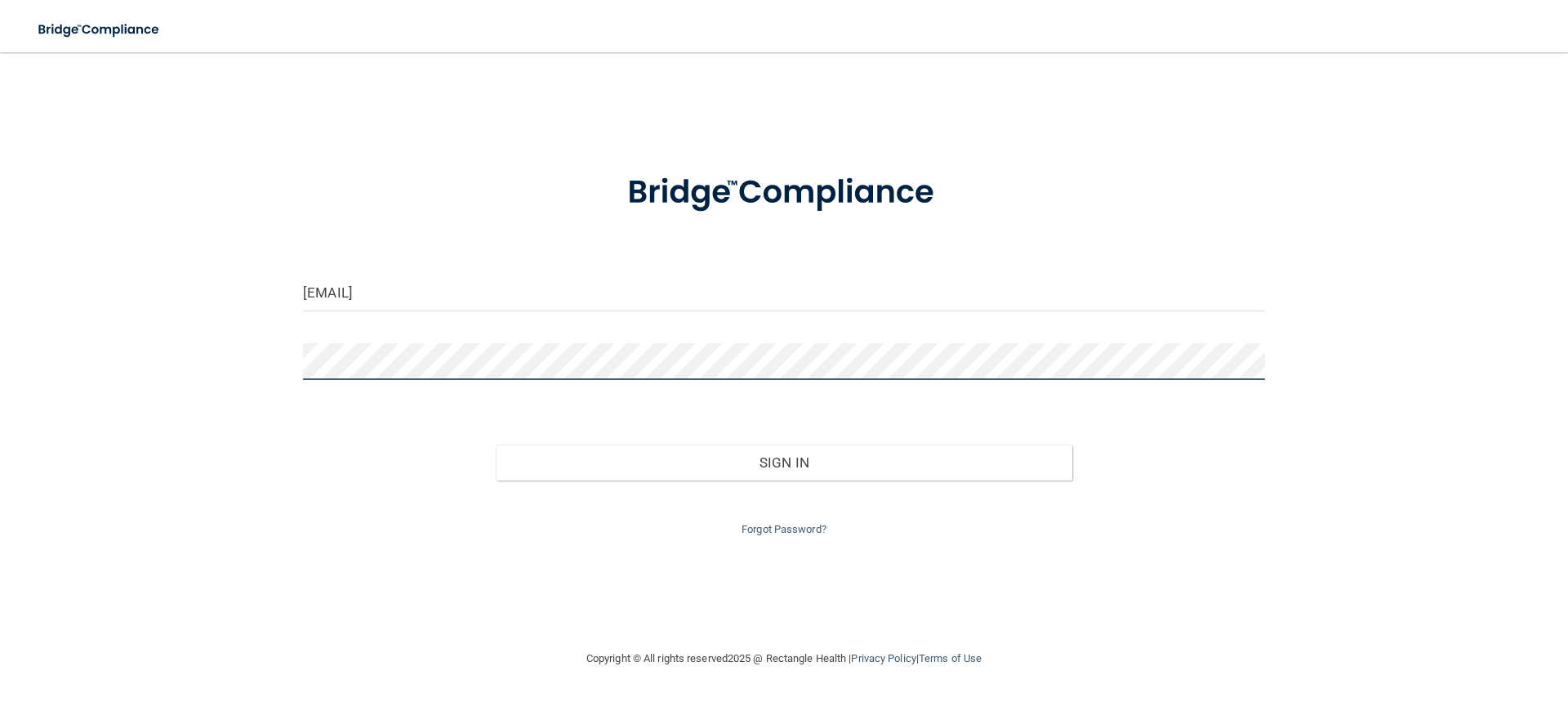 click on "[EMAIL] Invalid email/password. You don't have permission to access that page. Sign In Forgot Password?" at bounding box center (784, 351) 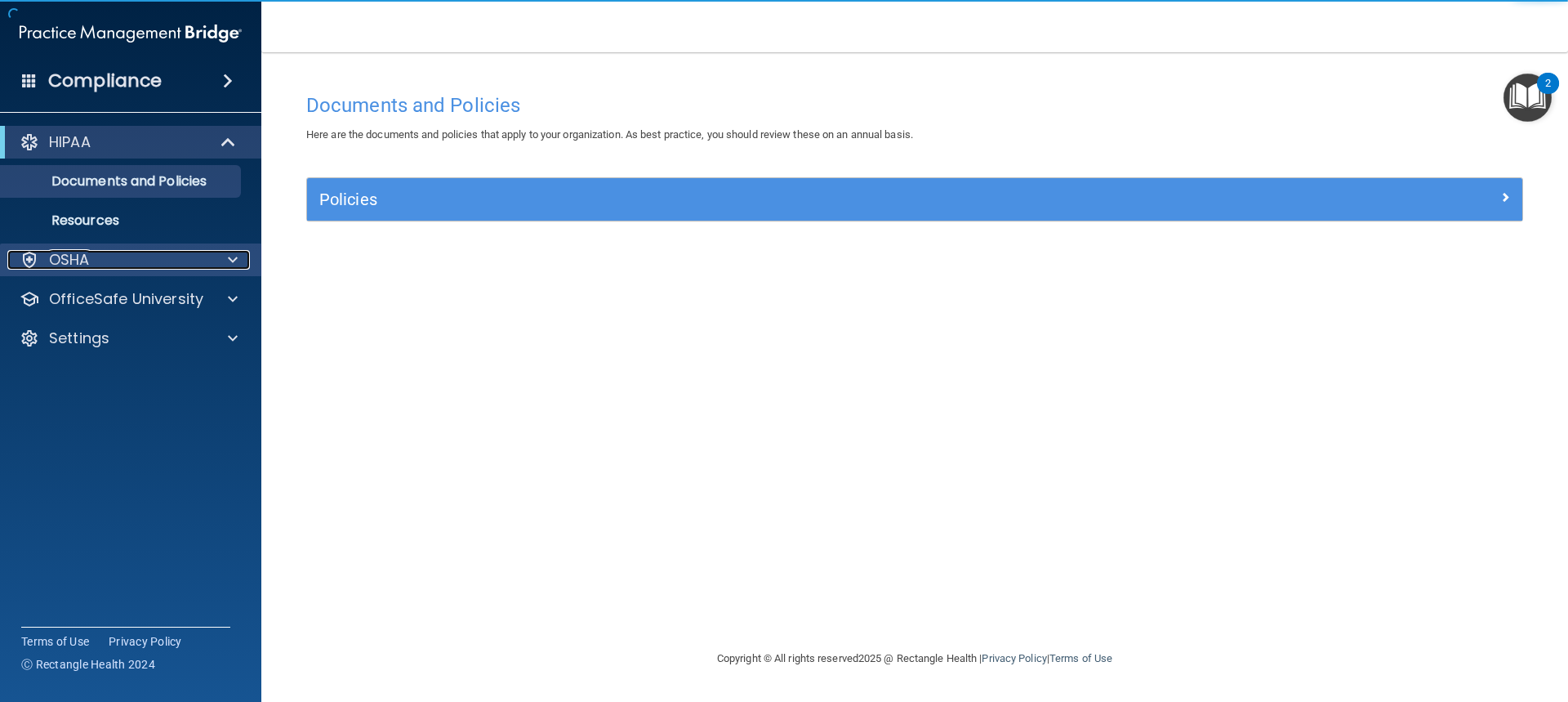 click on "OSHA" at bounding box center [109, 260] 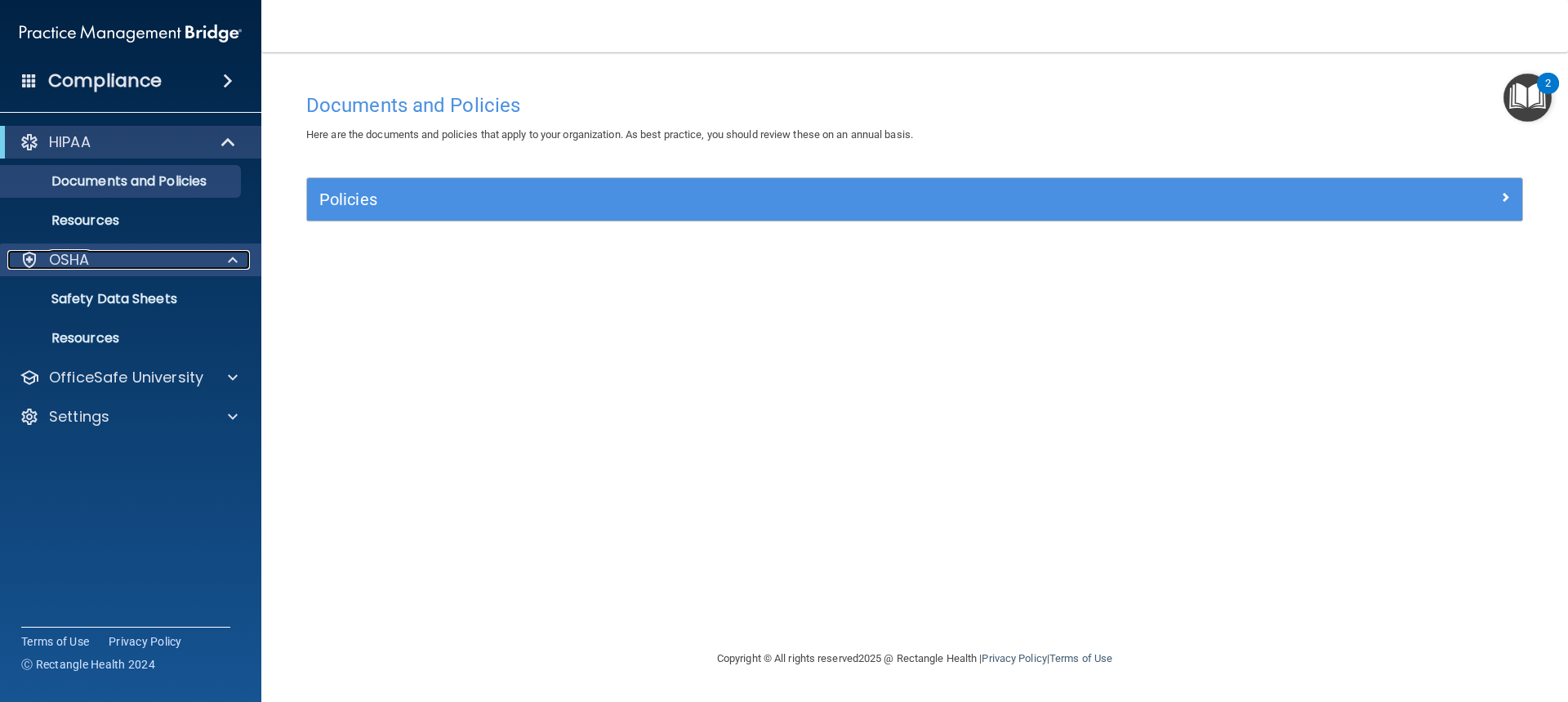 click on "OSHA" at bounding box center (109, 260) 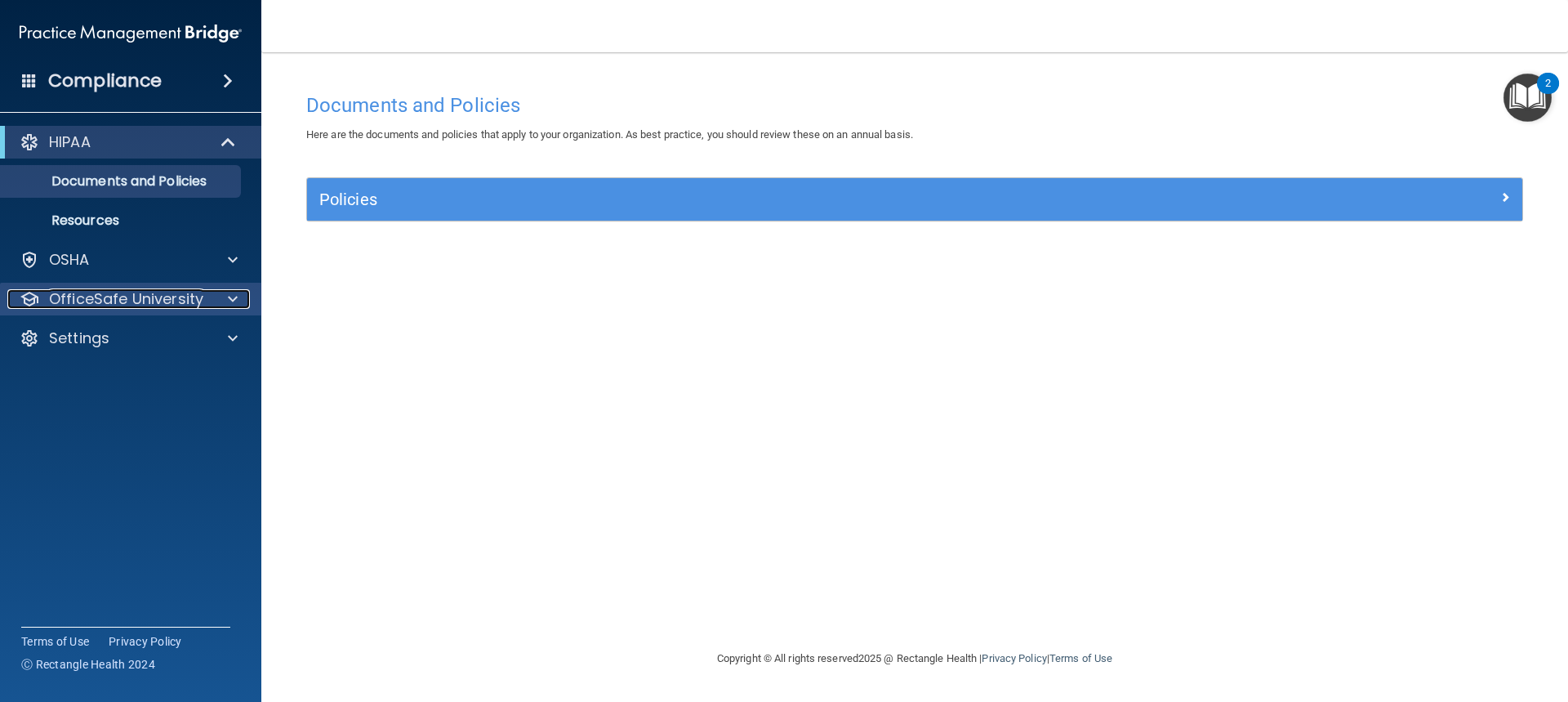 click on "OfficeSafe University" at bounding box center (126, 299) 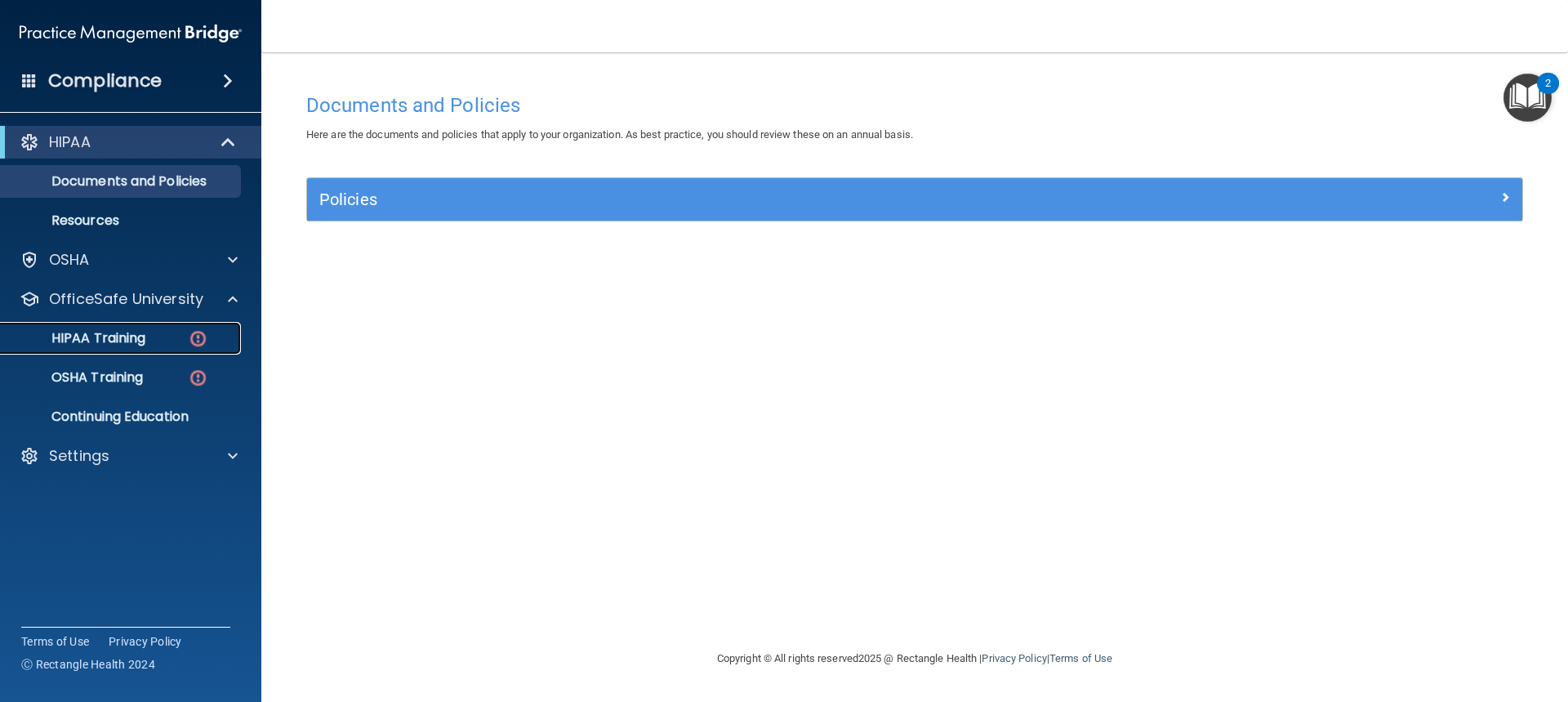 click on "HIPAA Training" at bounding box center (122, 338) 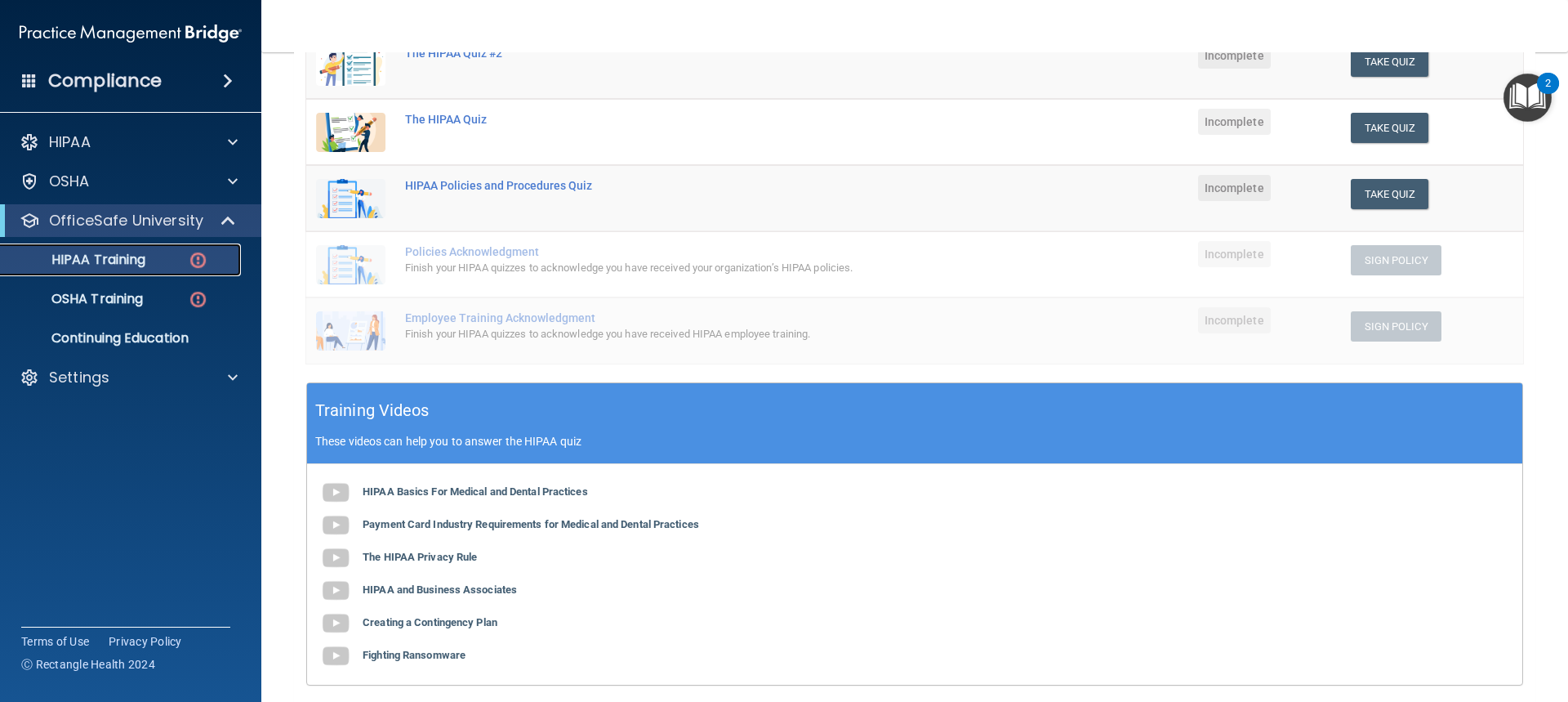 scroll, scrollTop: 34, scrollLeft: 0, axis: vertical 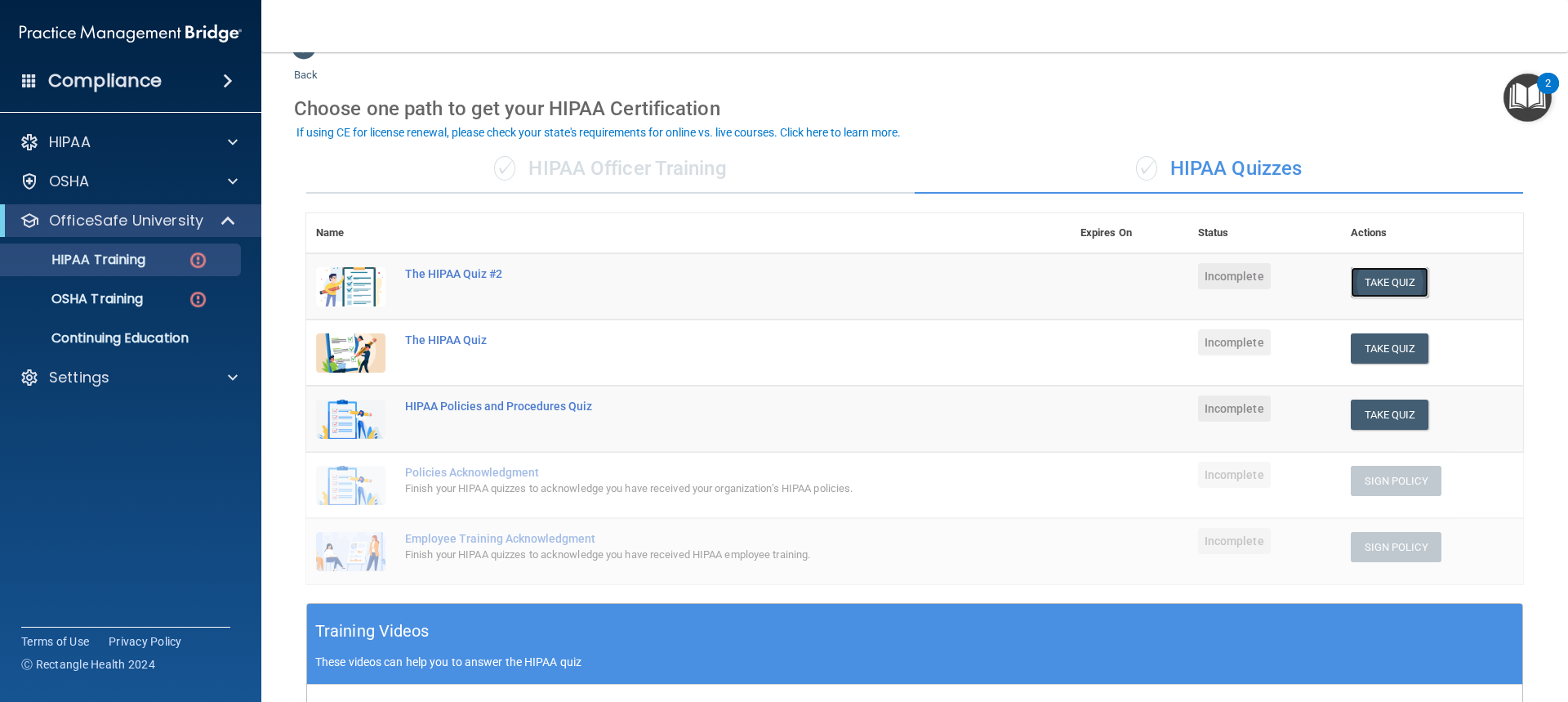 click on "Take Quiz" at bounding box center [1390, 282] 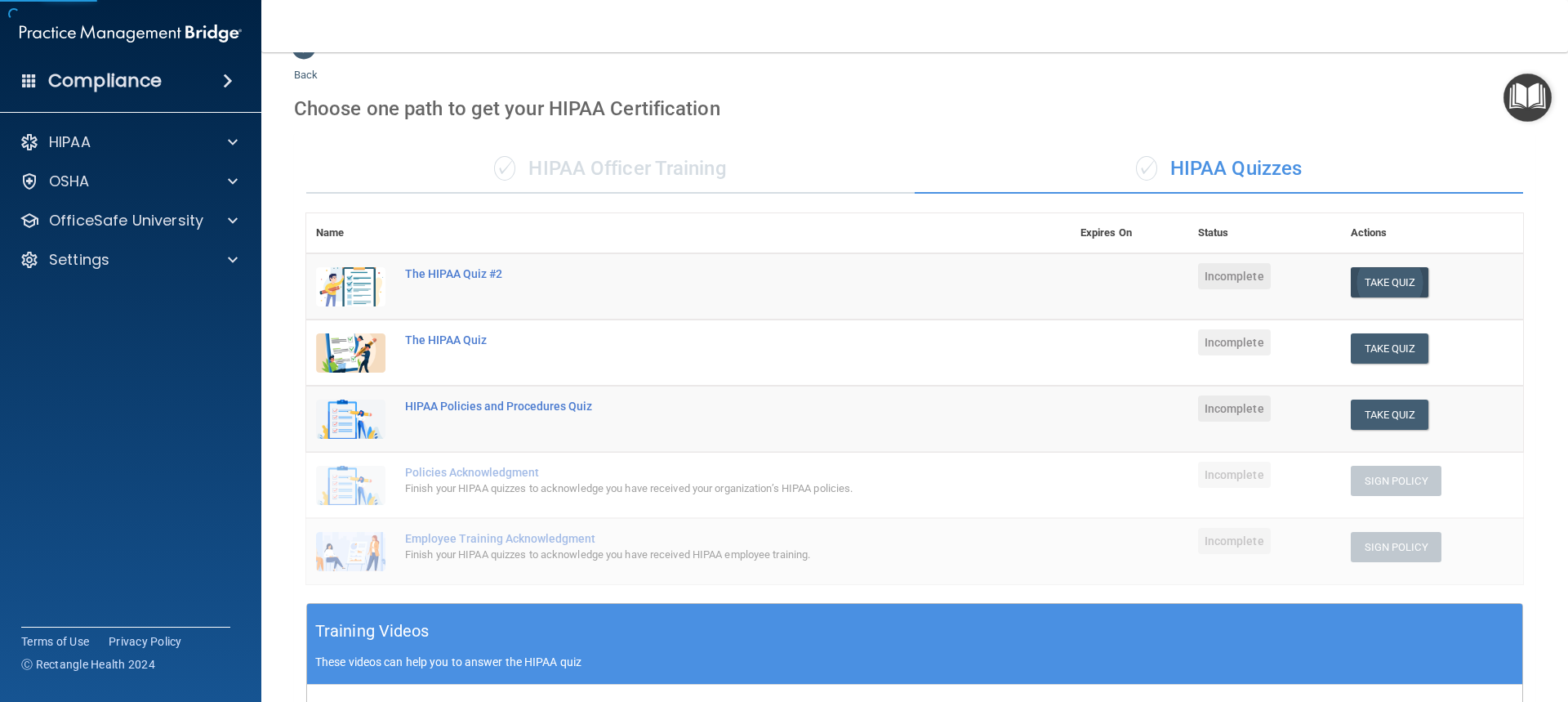 scroll, scrollTop: 0, scrollLeft: 0, axis: both 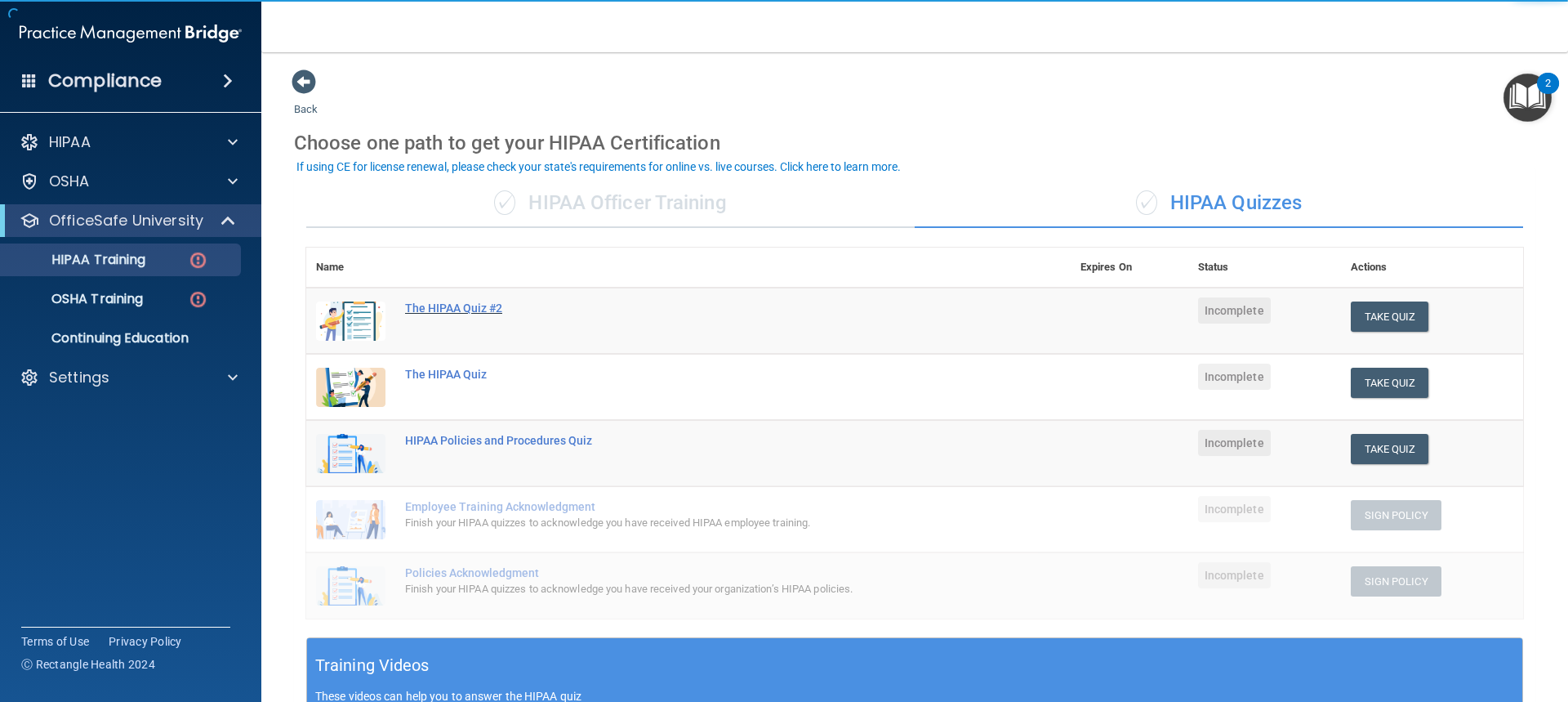 click on "The HIPAA Quiz #2" at bounding box center [697, 308] 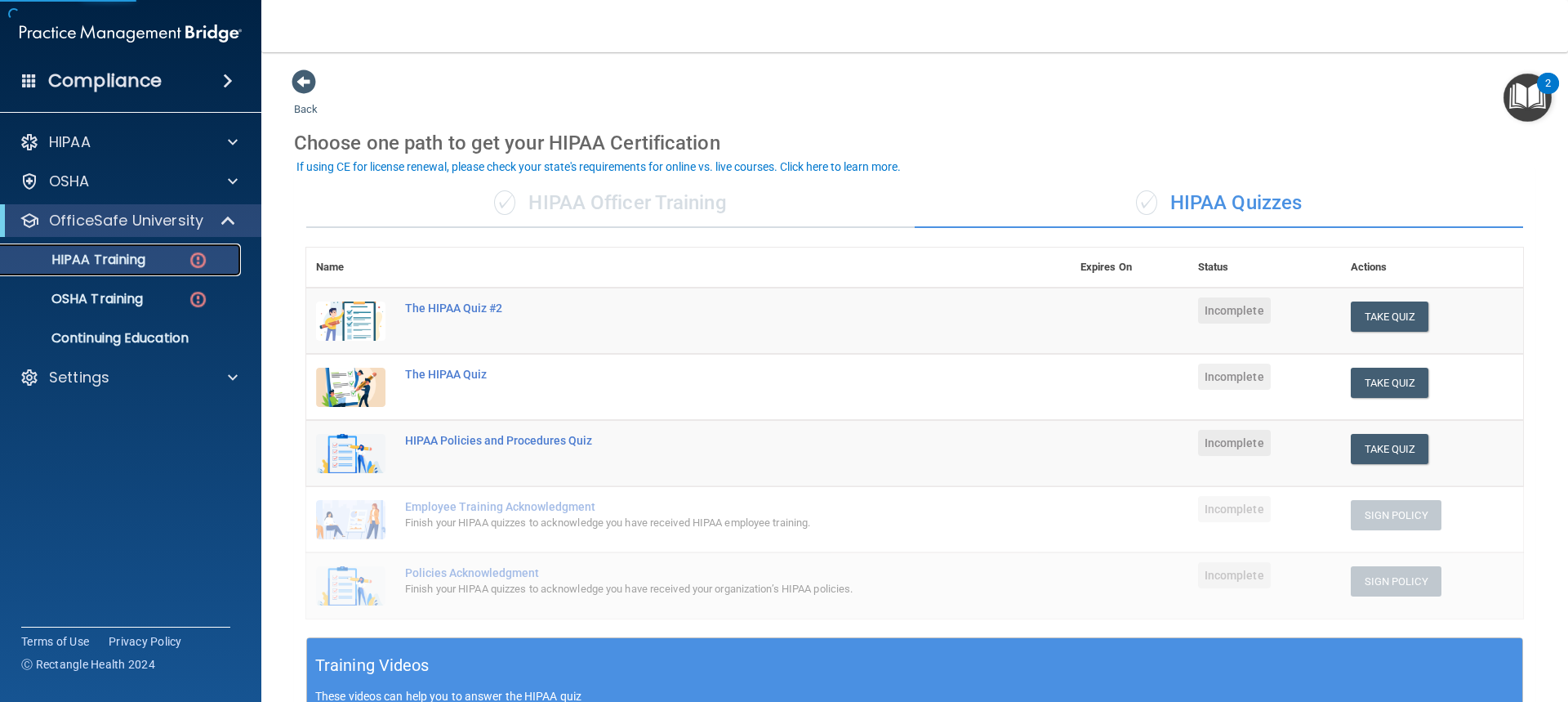 click on "HIPAA Training" at bounding box center [78, 260] 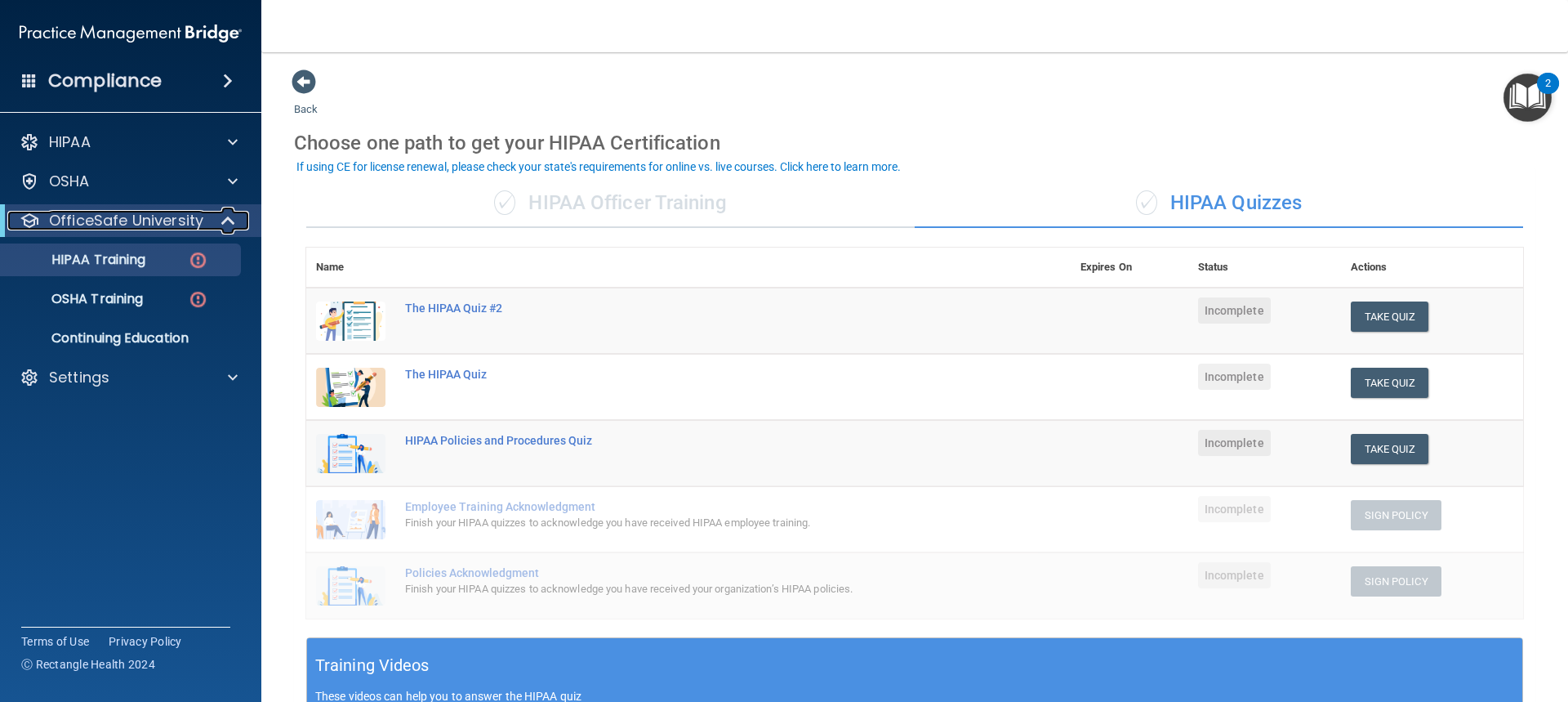 click on "OfficeSafe University" at bounding box center [126, 221] 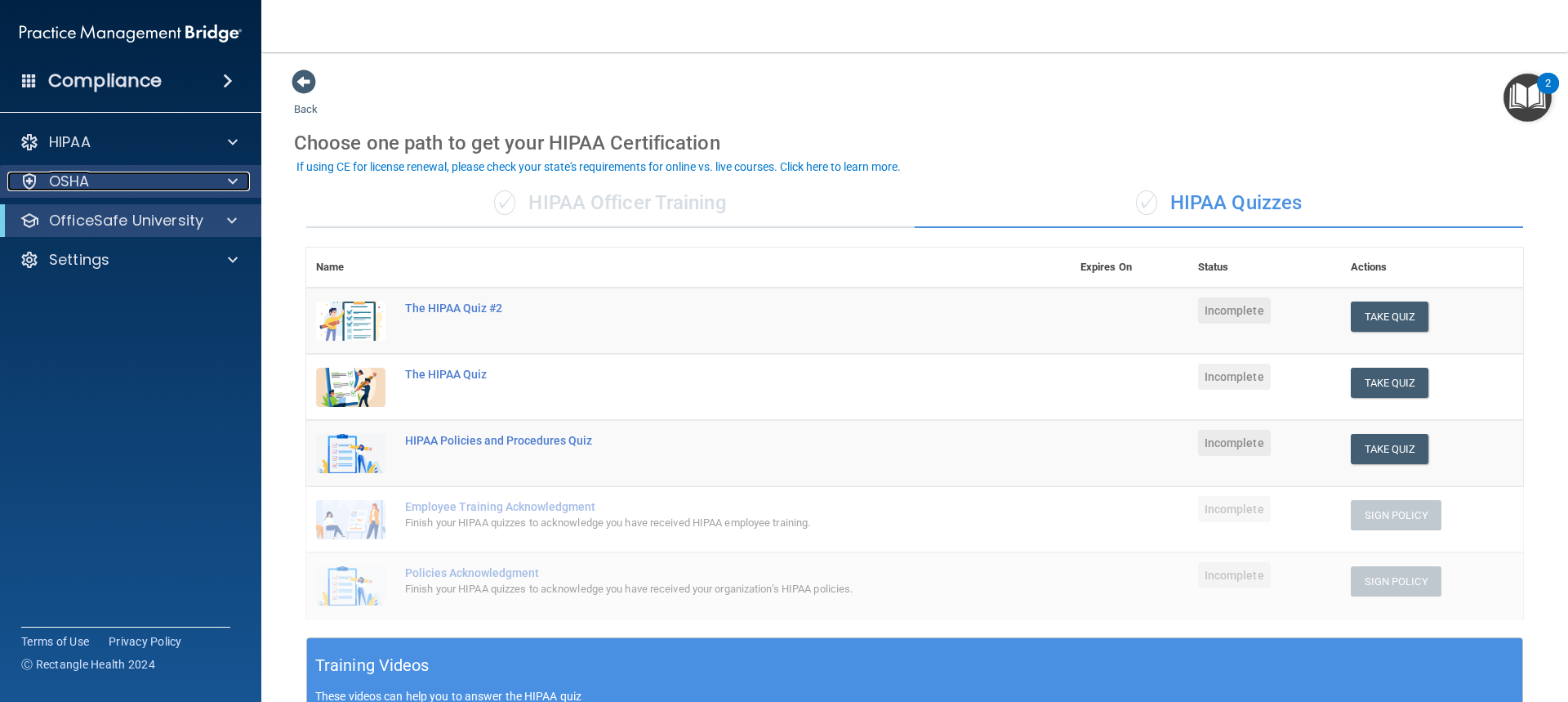 click on "OSHA" at bounding box center [109, 181] 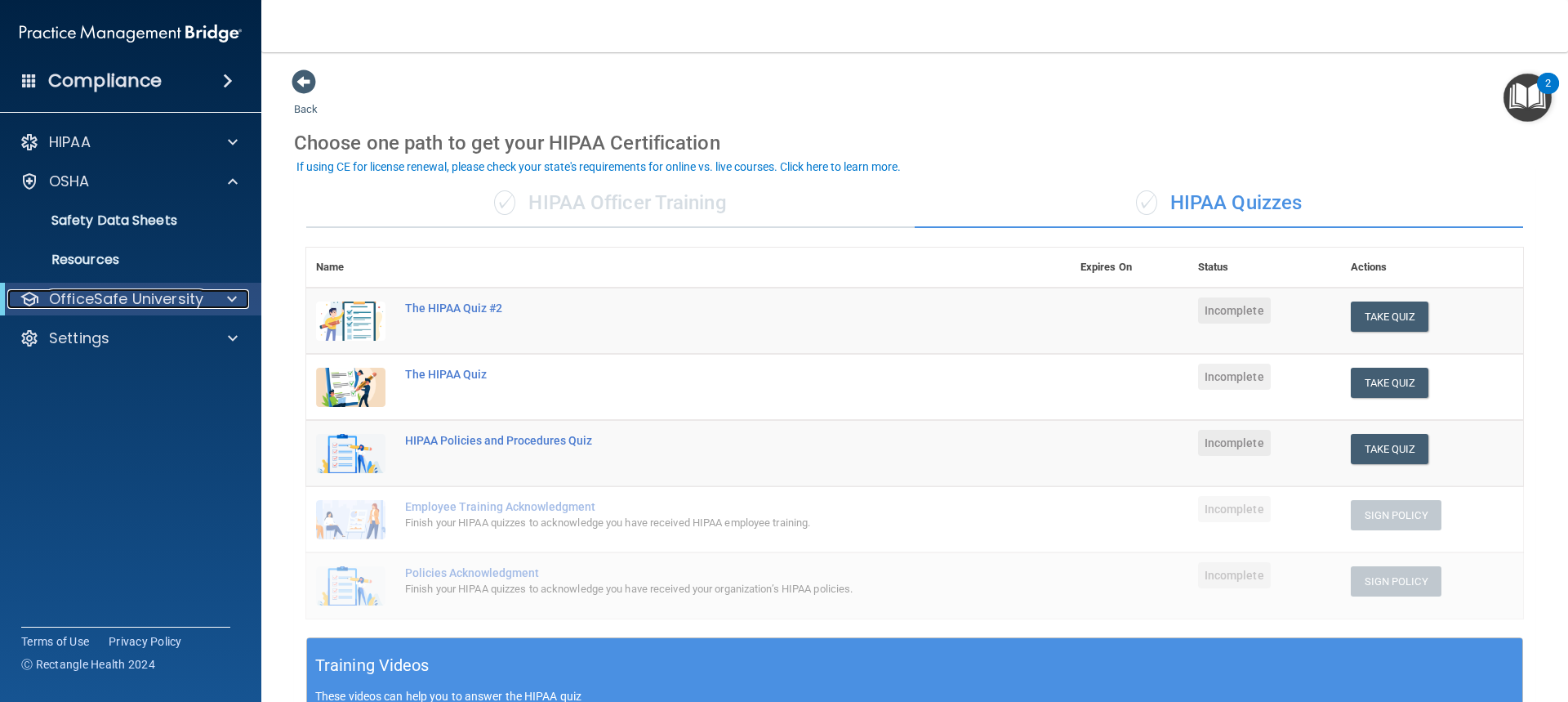 click on "OfficeSafe University" at bounding box center (126, 299) 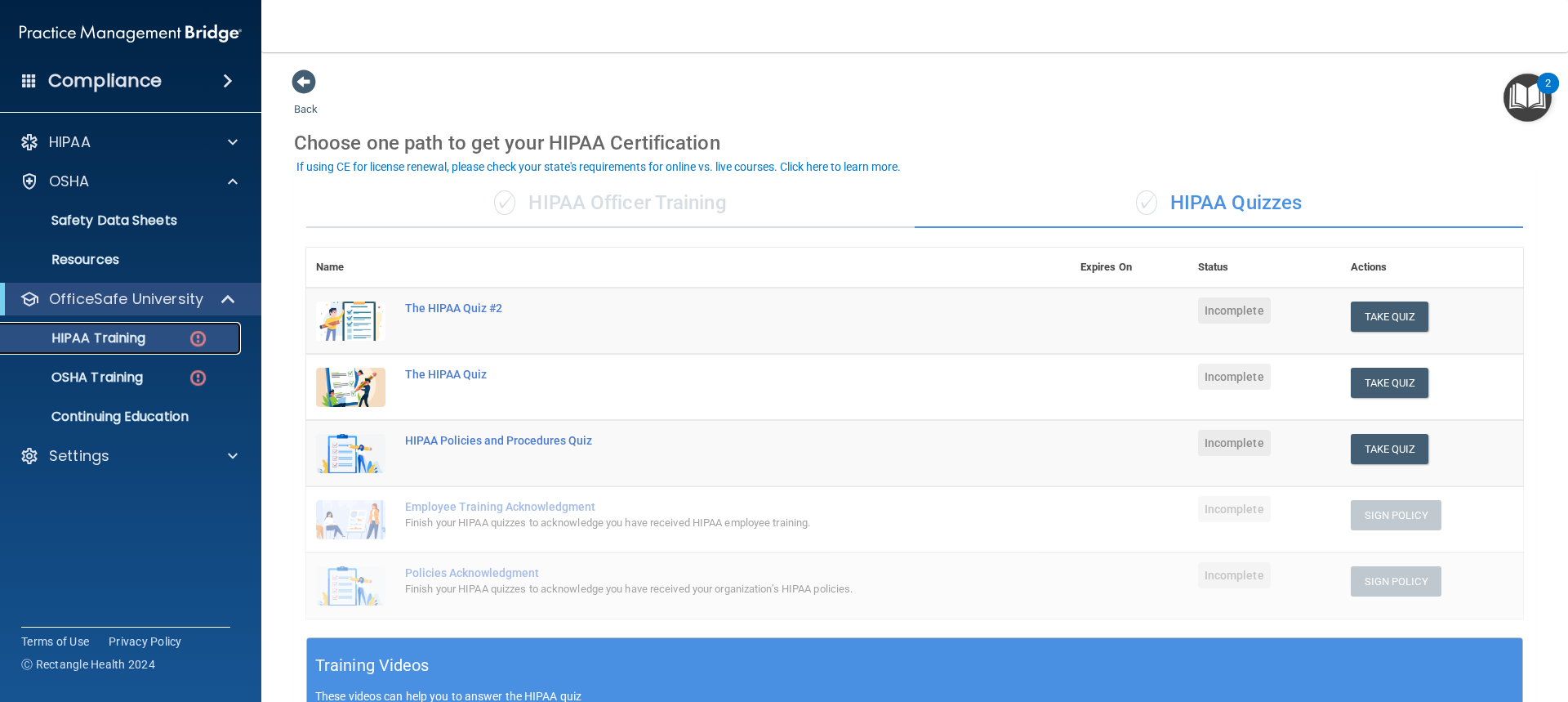 click on "HIPAA Training" at bounding box center (78, 338) 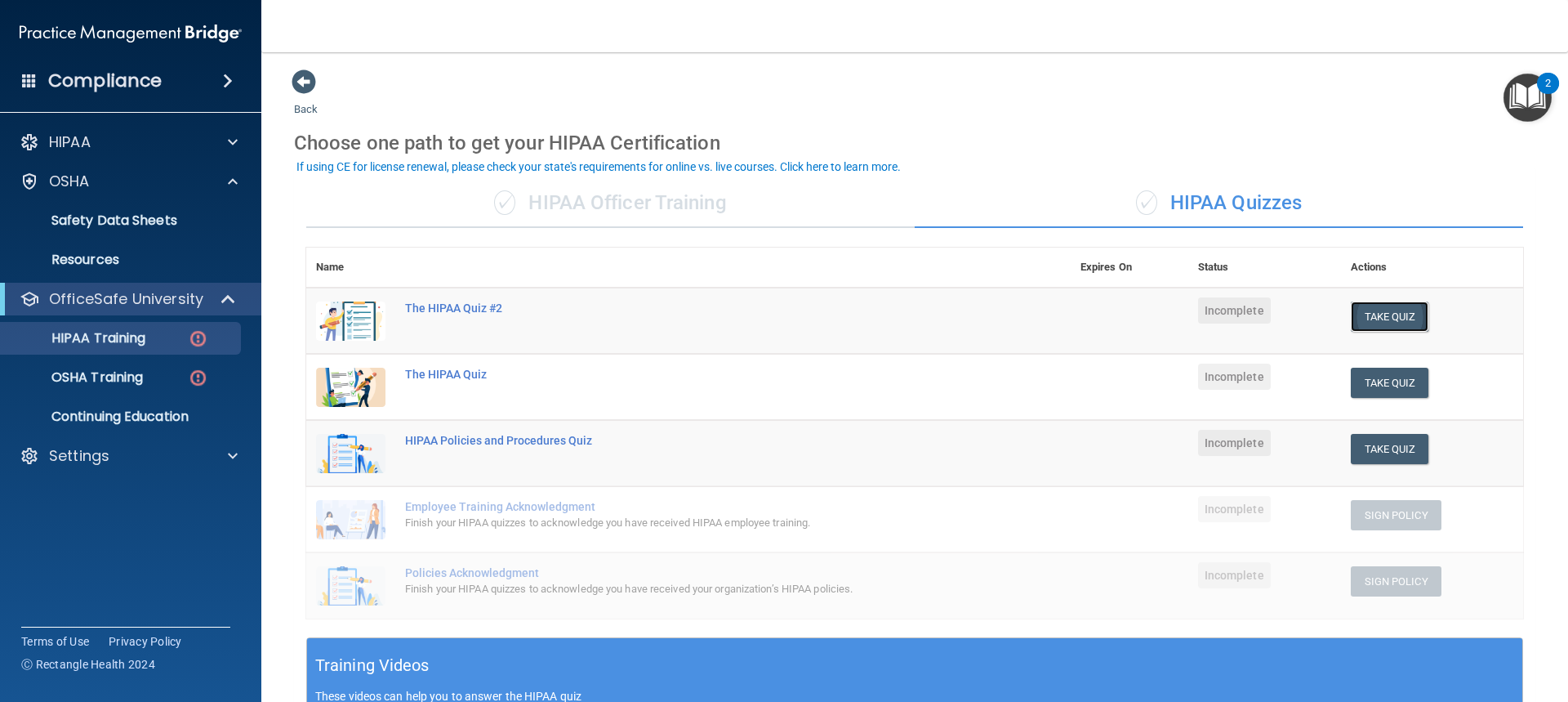 click on "Take Quiz" at bounding box center [1390, 316] 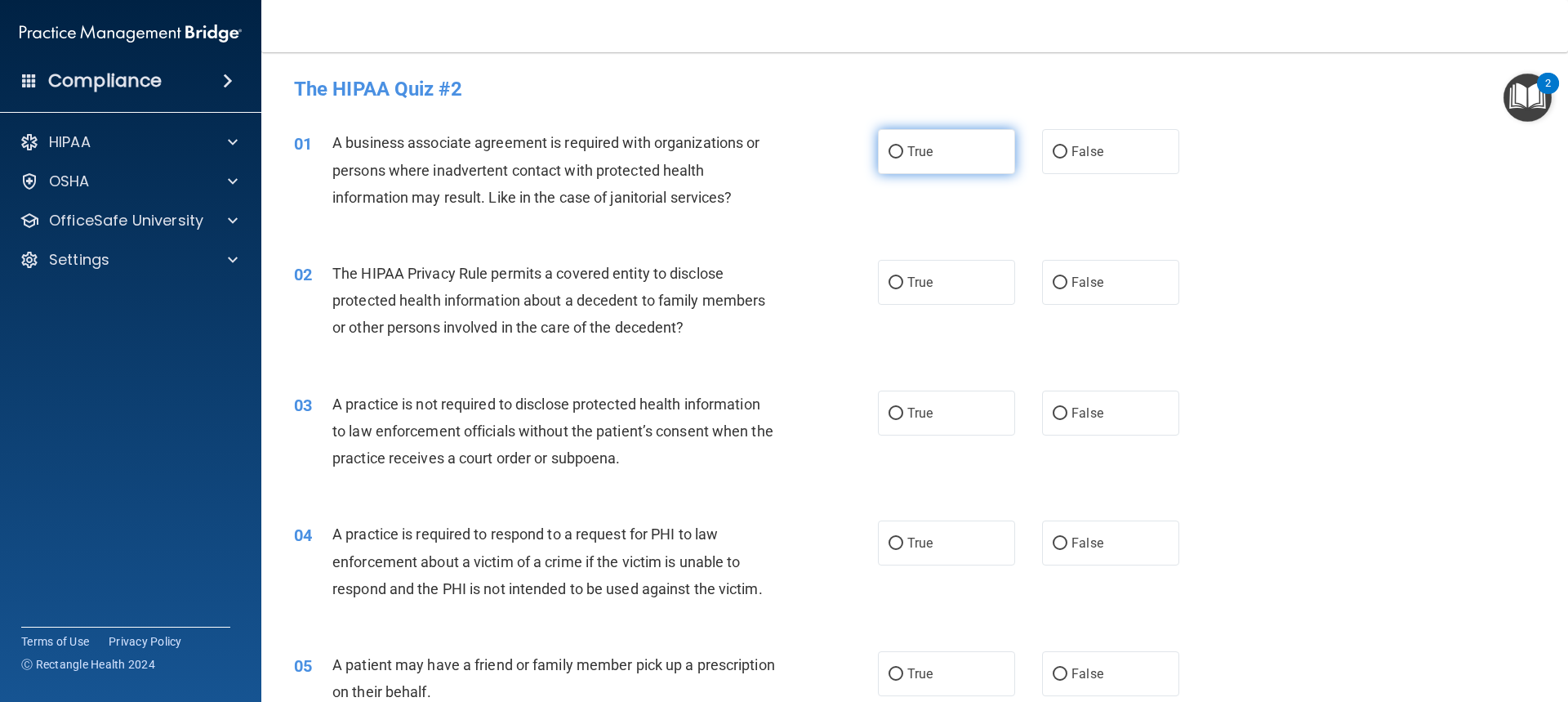 click on "True" at bounding box center [947, 151] 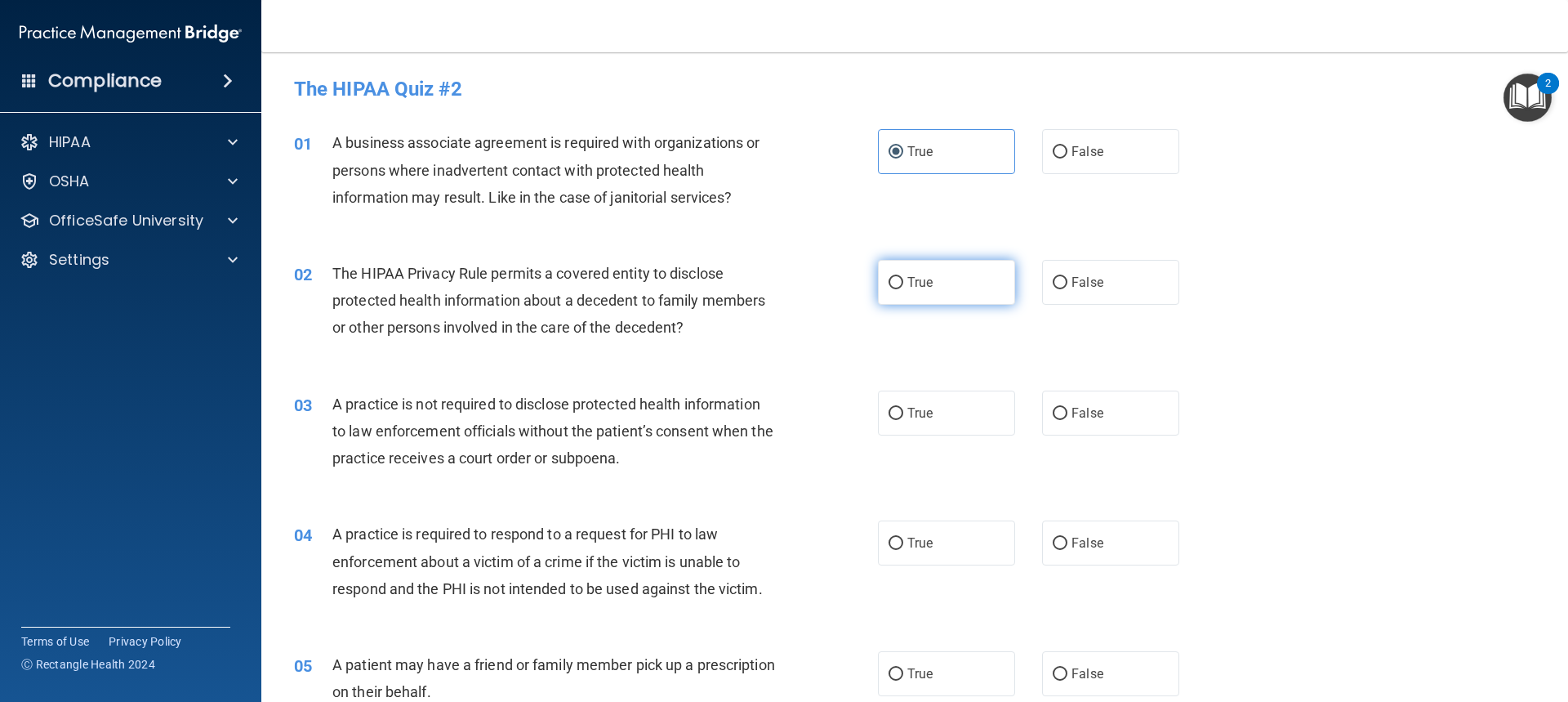 click on "True" at bounding box center (947, 282) 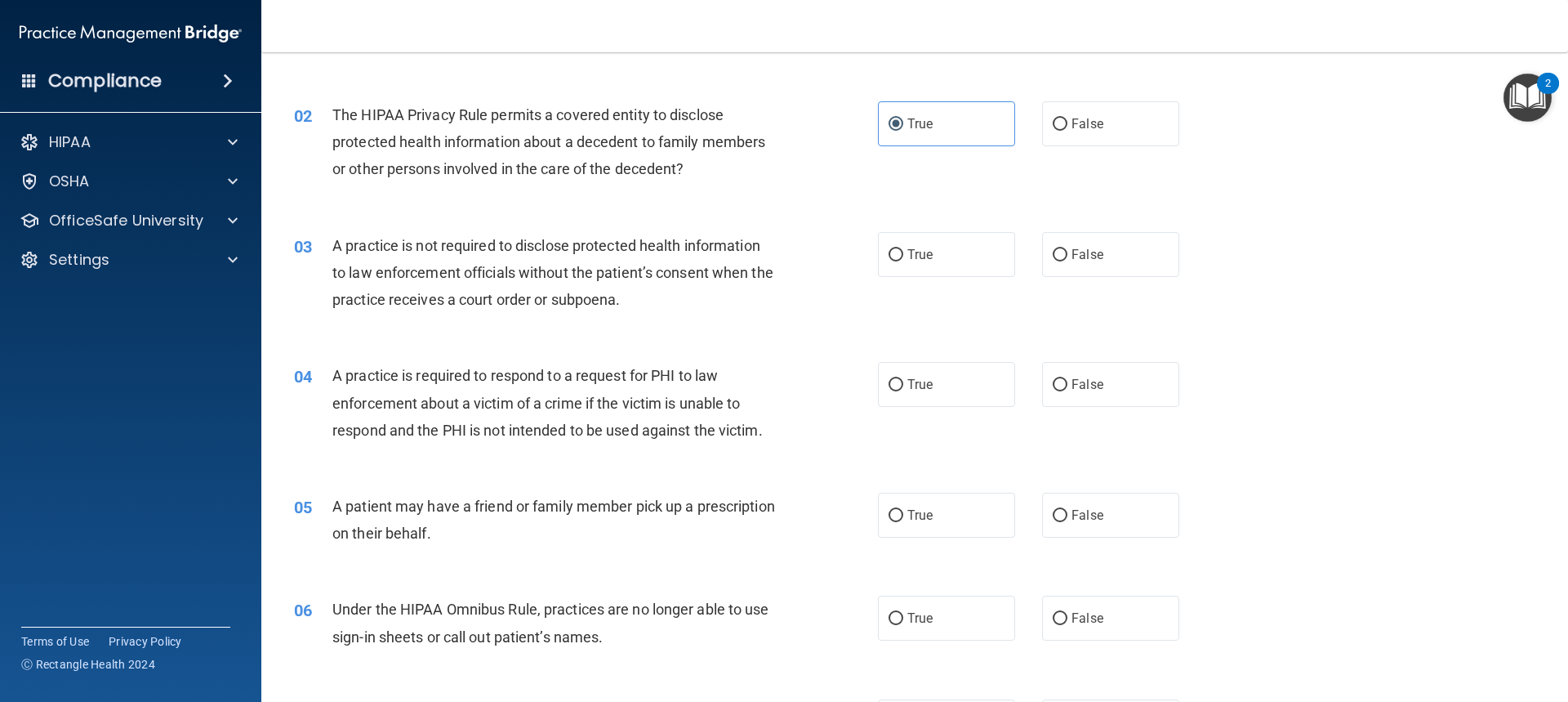 scroll, scrollTop: 163, scrollLeft: 0, axis: vertical 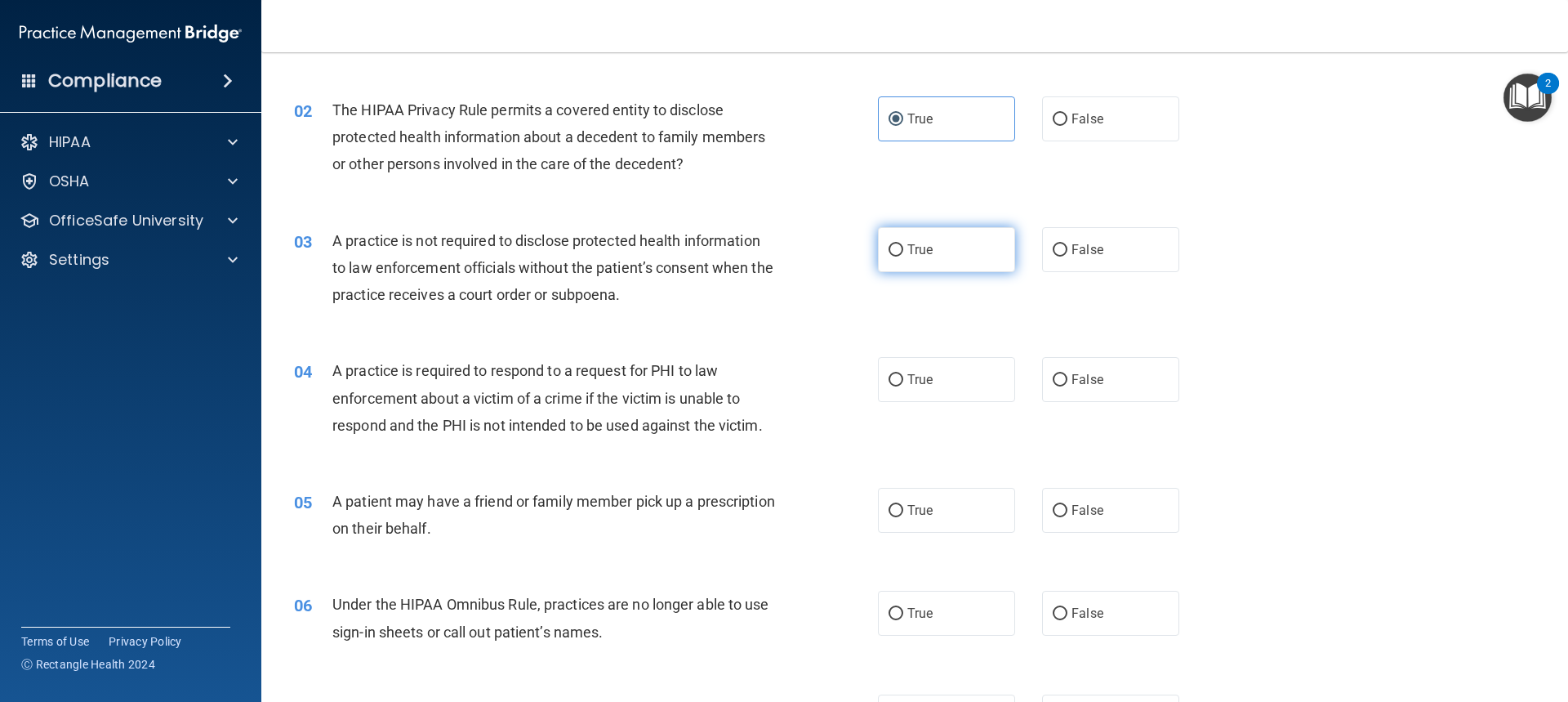 click on "True" at bounding box center [947, 249] 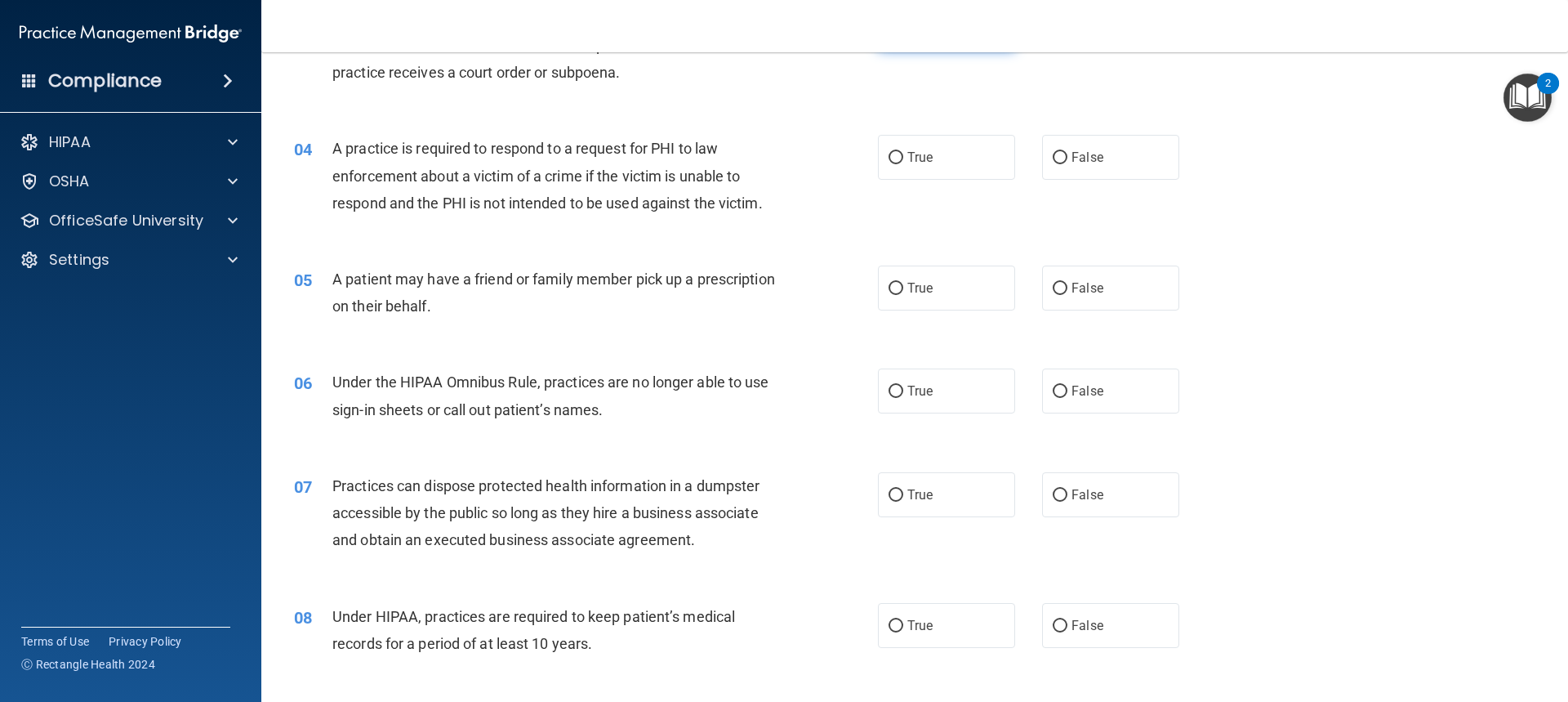 scroll, scrollTop: 409, scrollLeft: 0, axis: vertical 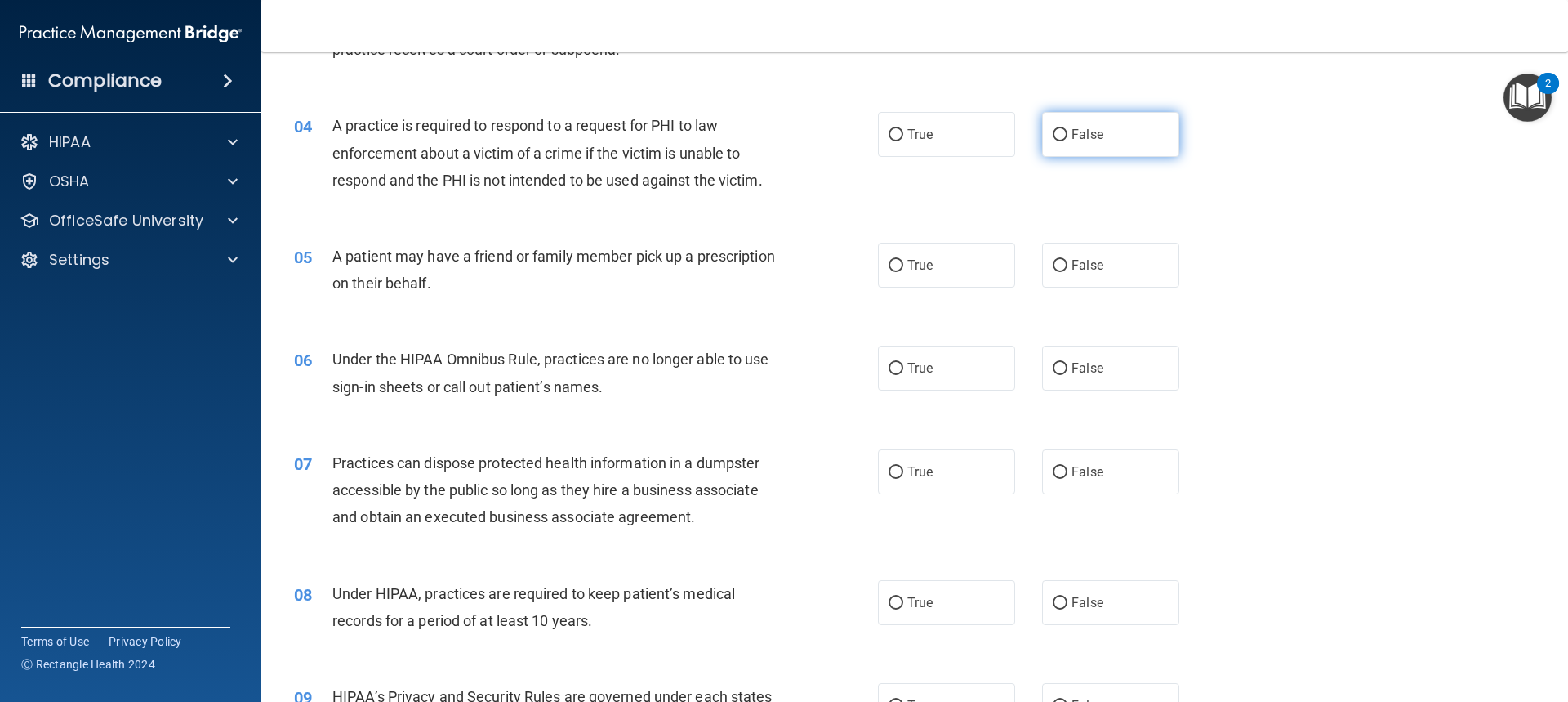 click on "False" at bounding box center [1111, 134] 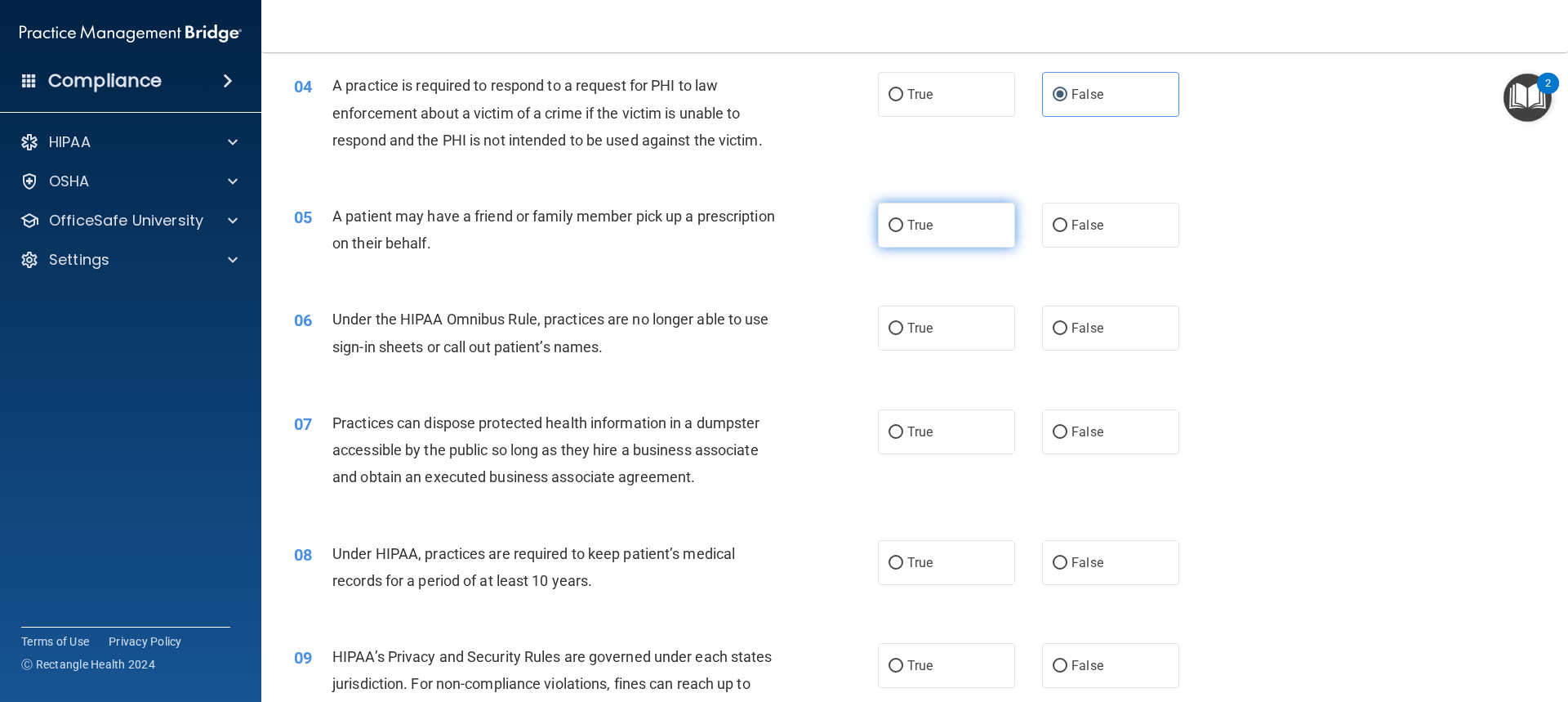 scroll, scrollTop: 572, scrollLeft: 0, axis: vertical 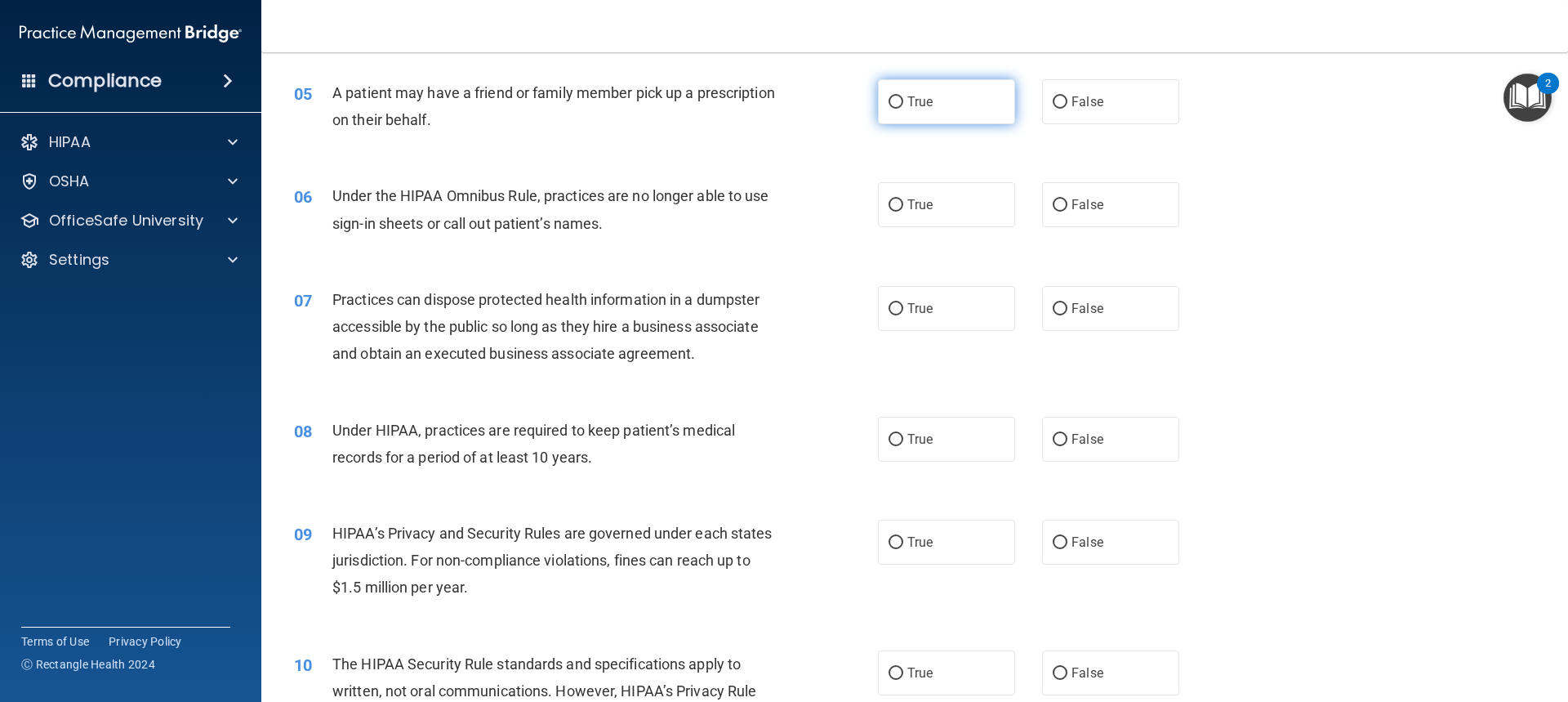 click on "True" at bounding box center [947, 101] 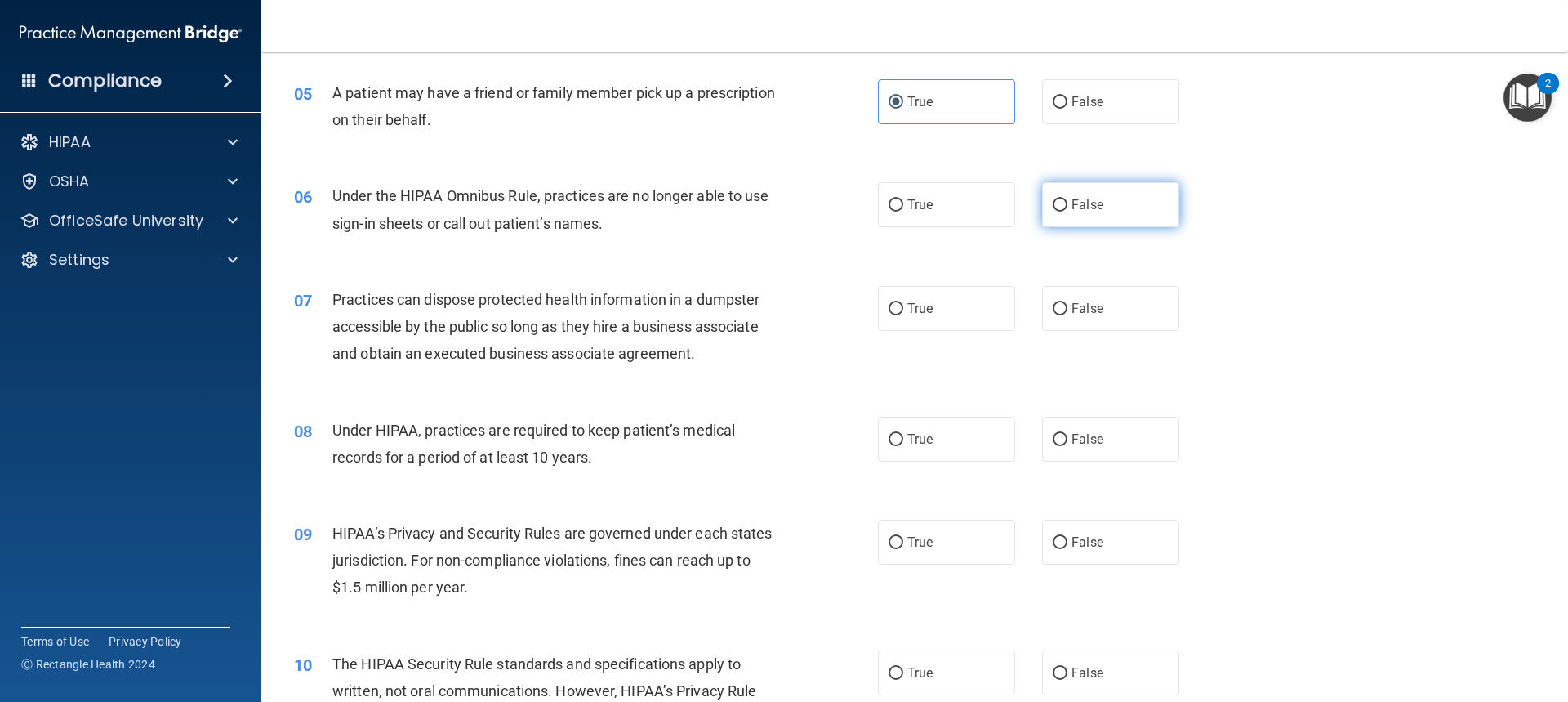 click on "False" at bounding box center (1111, 204) 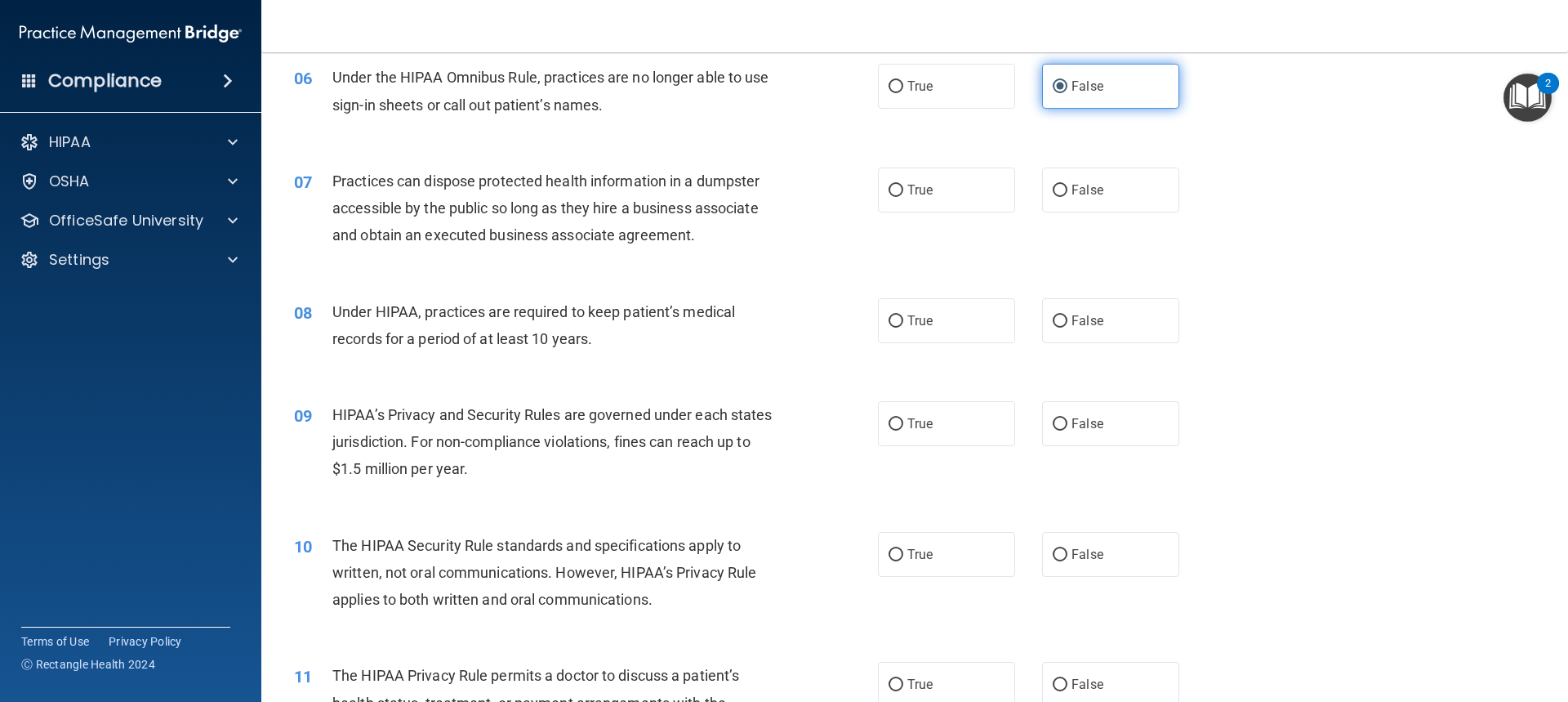 scroll, scrollTop: 736, scrollLeft: 0, axis: vertical 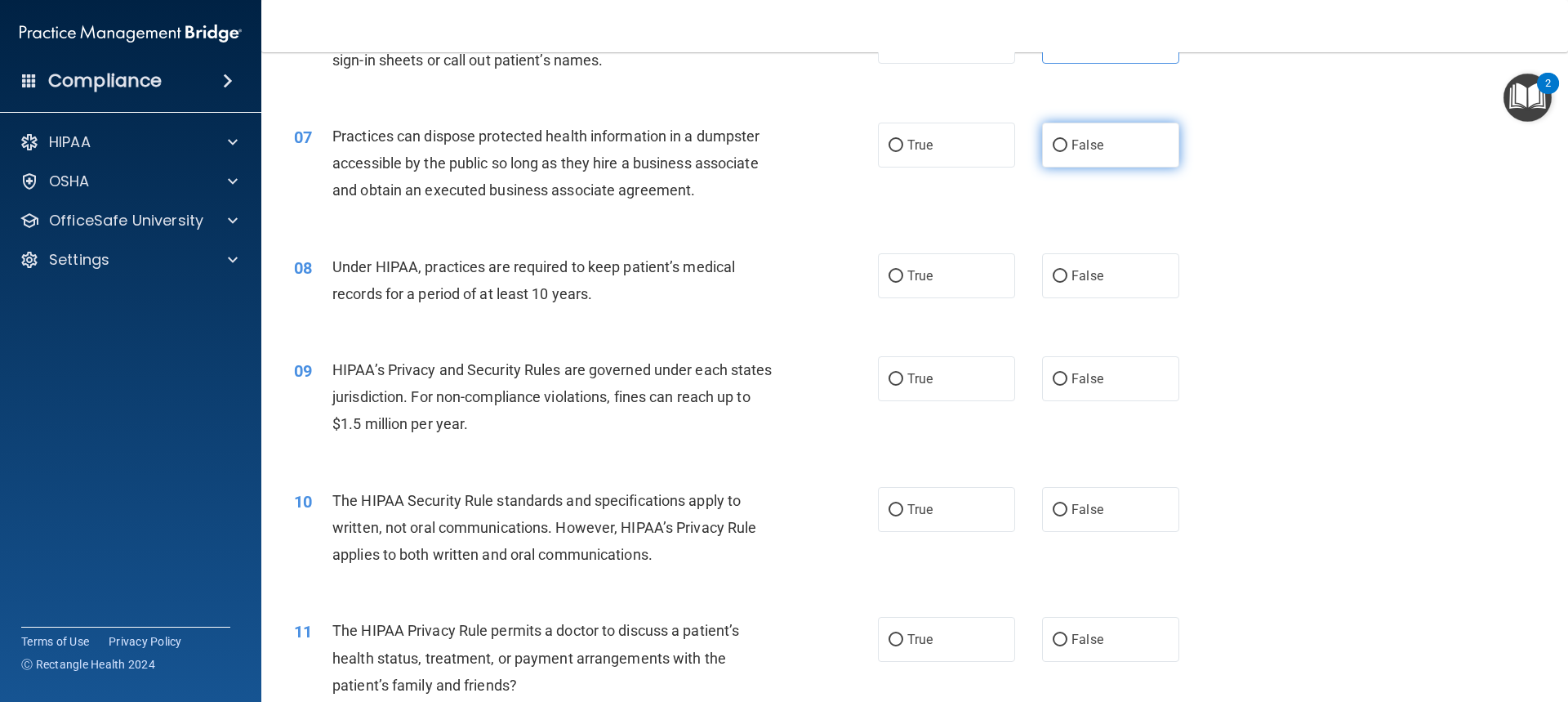 click on "False" at bounding box center (1111, 145) 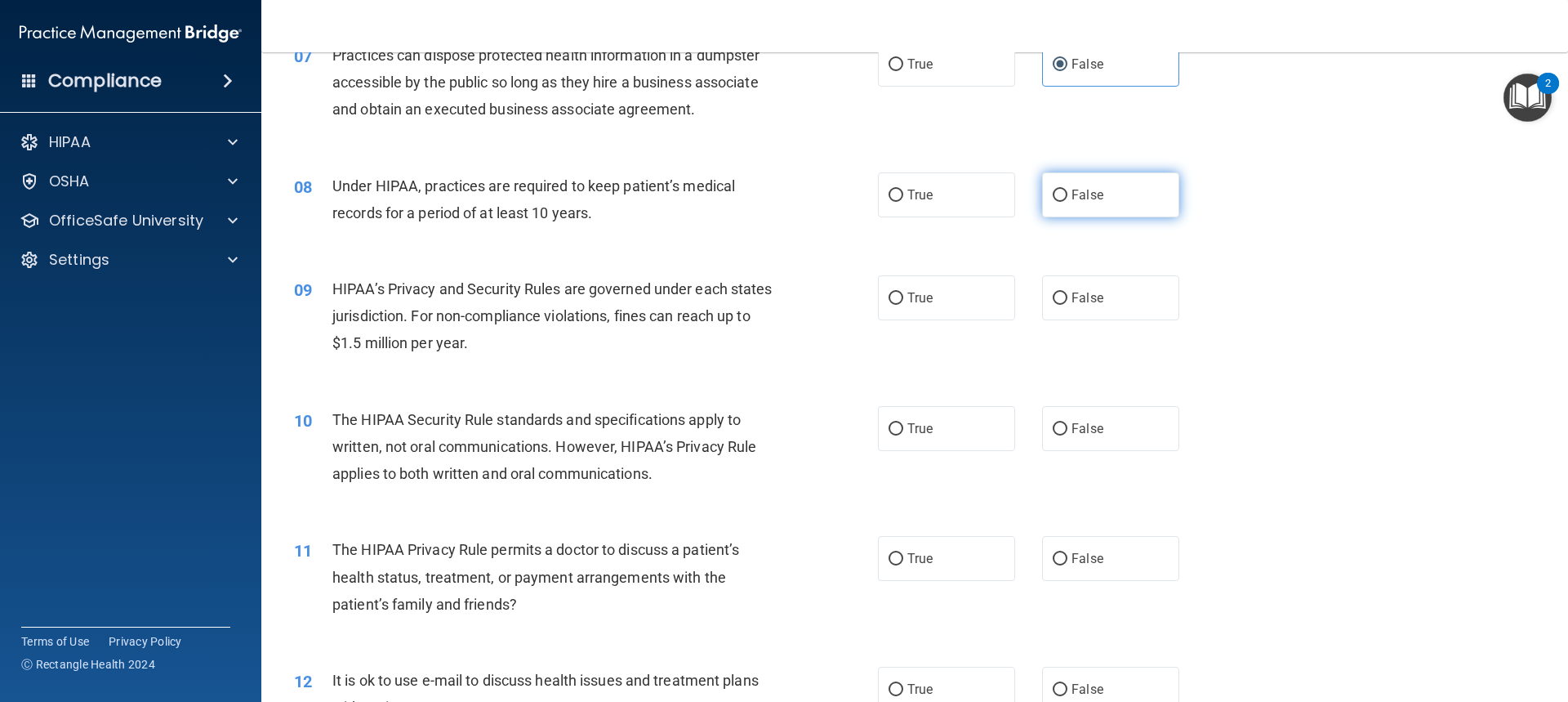 scroll, scrollTop: 817, scrollLeft: 0, axis: vertical 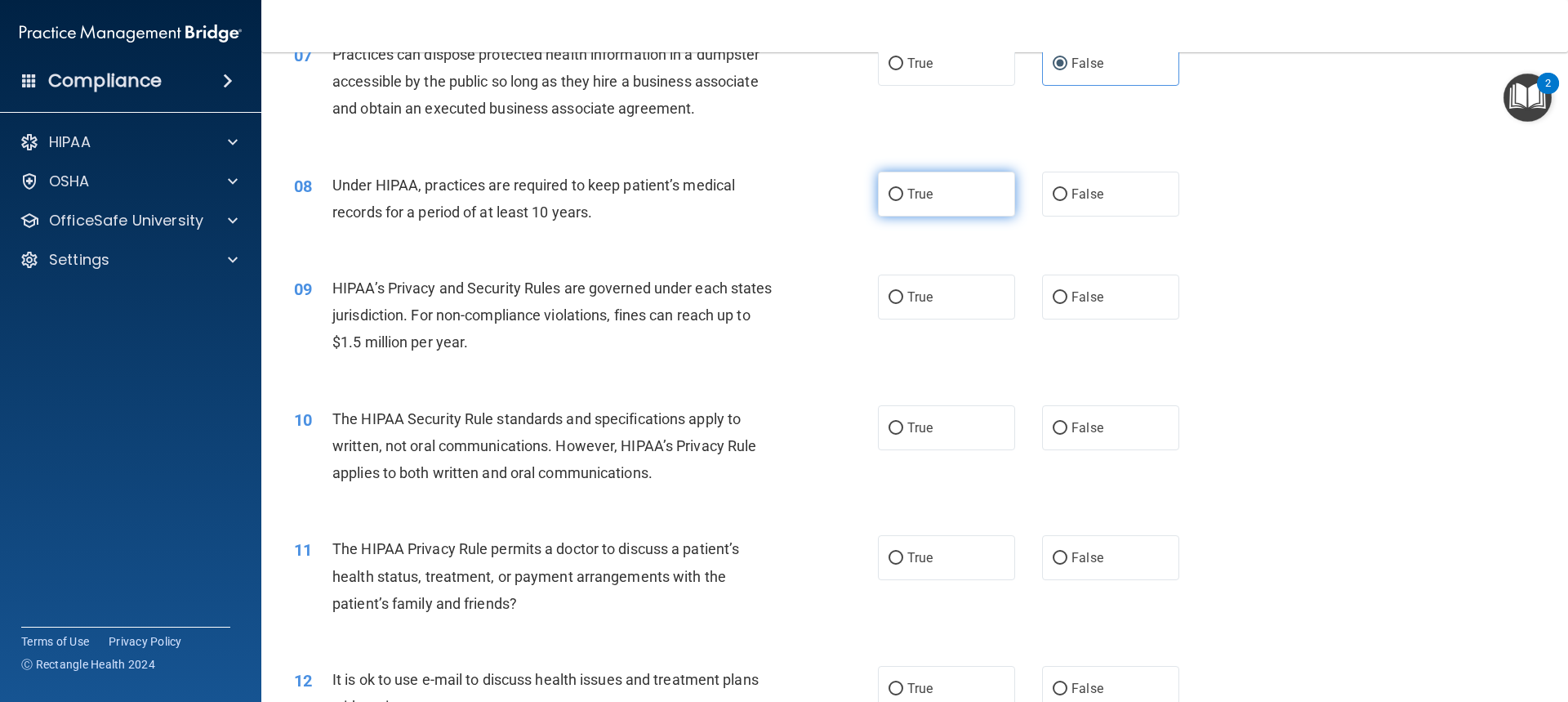 drag, startPoint x: 960, startPoint y: 202, endPoint x: 952, endPoint y: 192, distance: 13 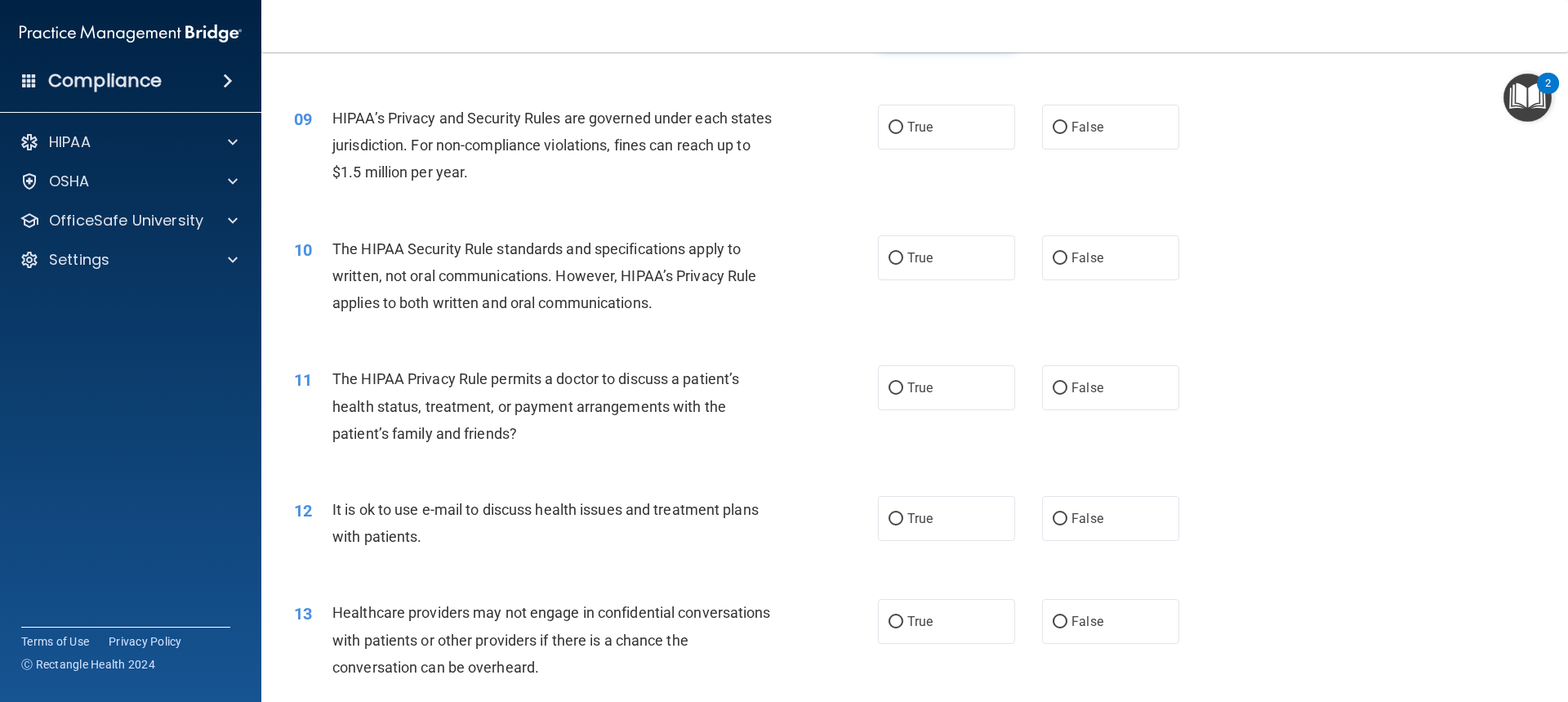 scroll, scrollTop: 981, scrollLeft: 0, axis: vertical 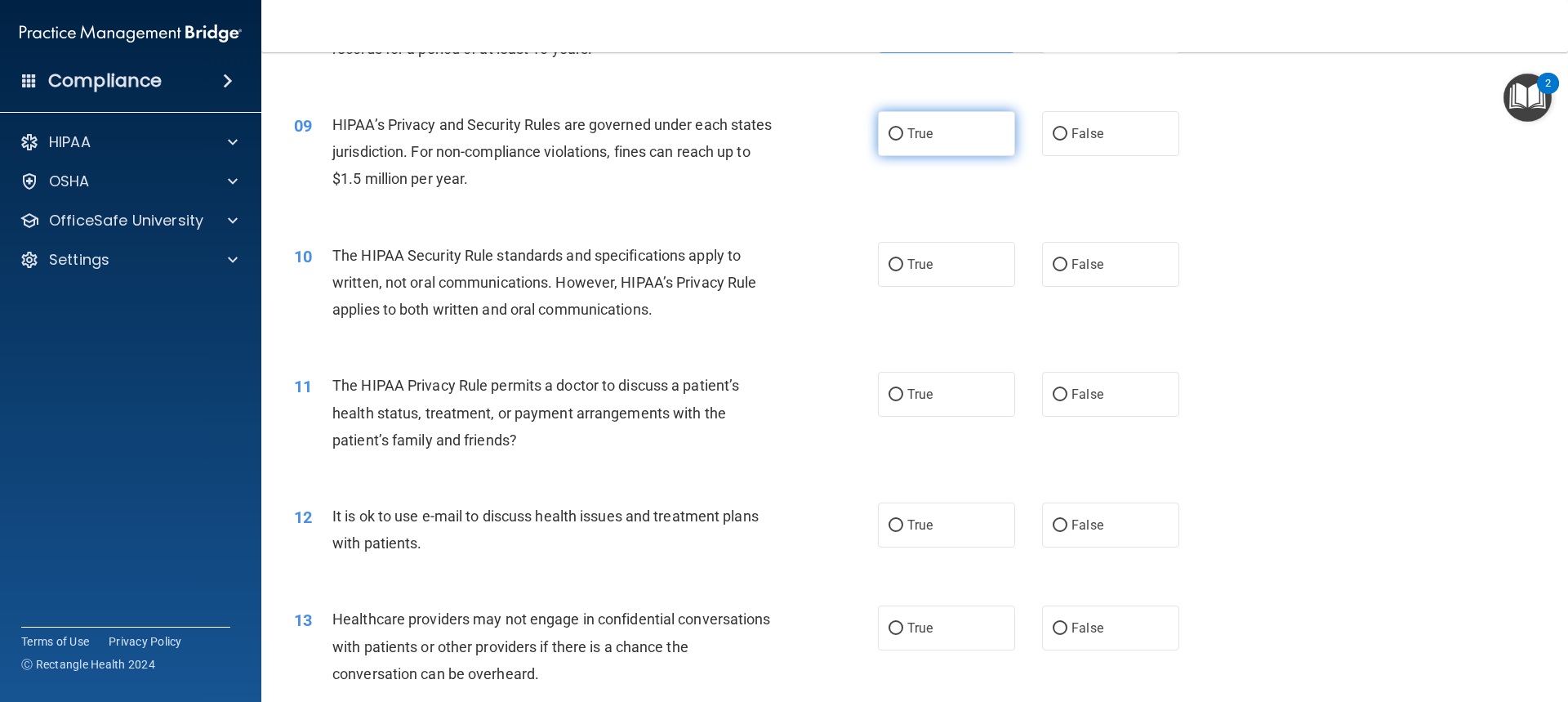 click on "True" at bounding box center [920, 133] 